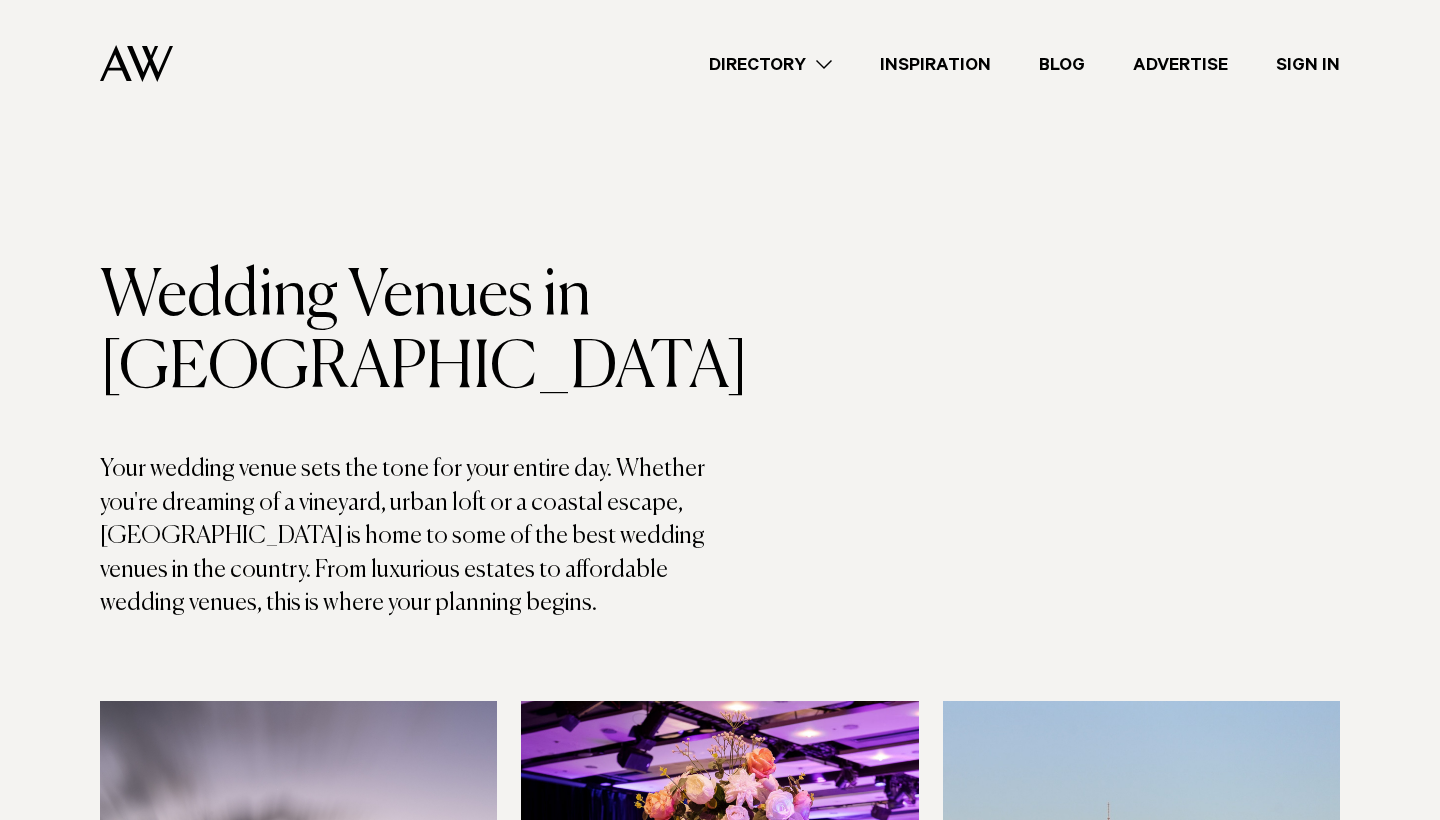 scroll, scrollTop: 0, scrollLeft: 0, axis: both 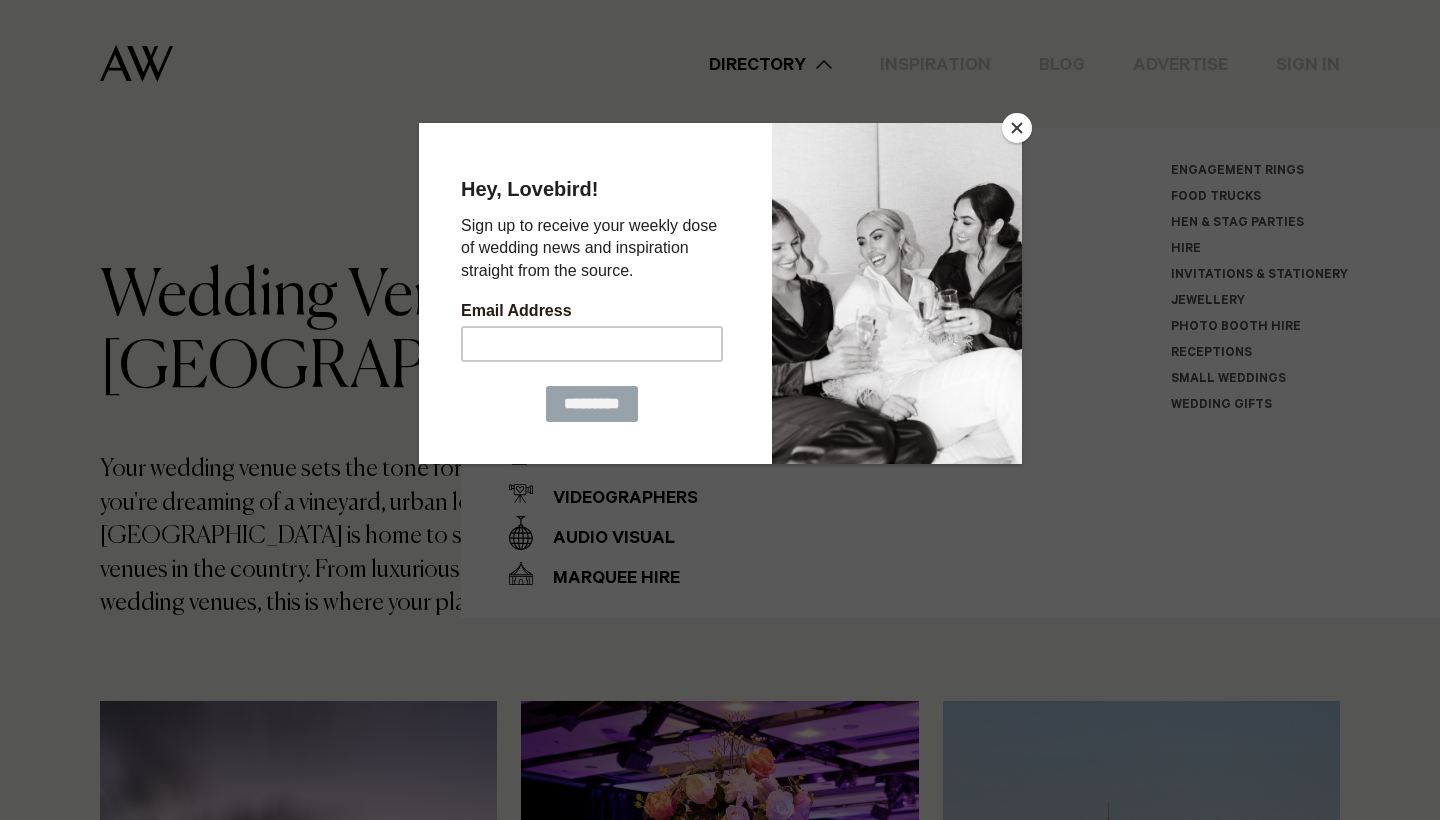 click at bounding box center [1017, 128] 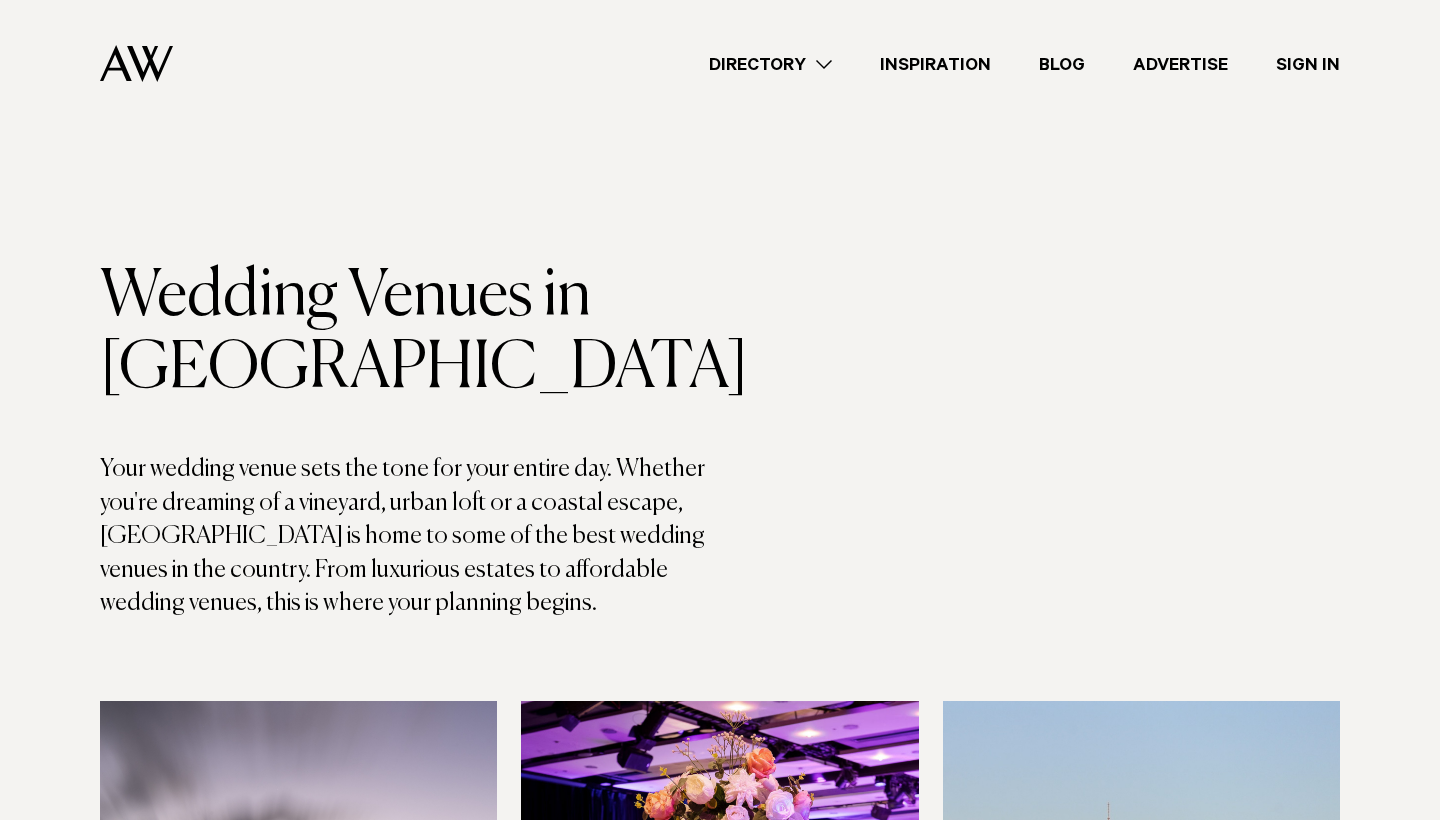 click on "Directory" at bounding box center (770, 64) 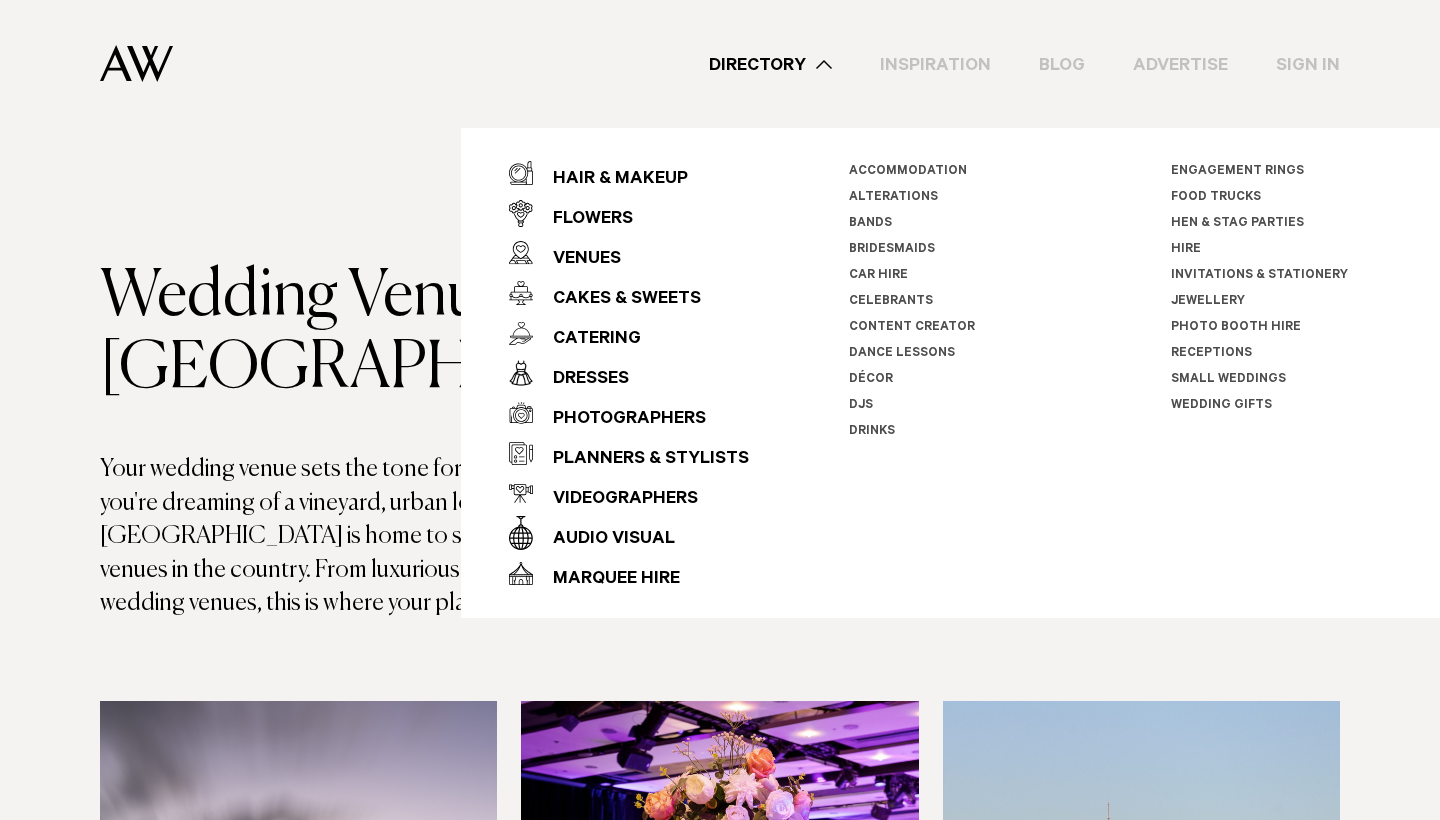 click on "Hen & Stag Parties" at bounding box center (1237, 224) 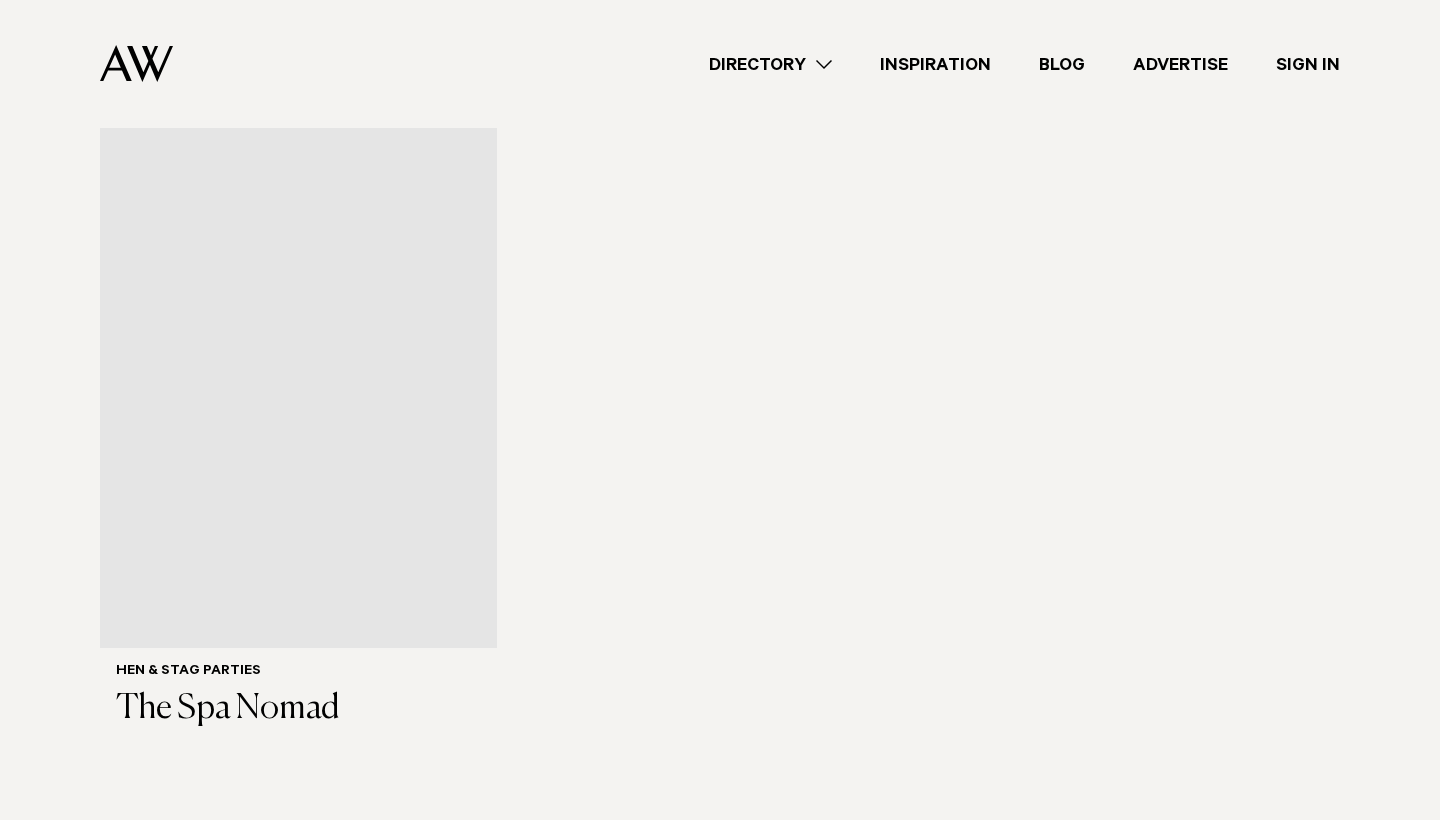 scroll, scrollTop: 659, scrollLeft: 0, axis: vertical 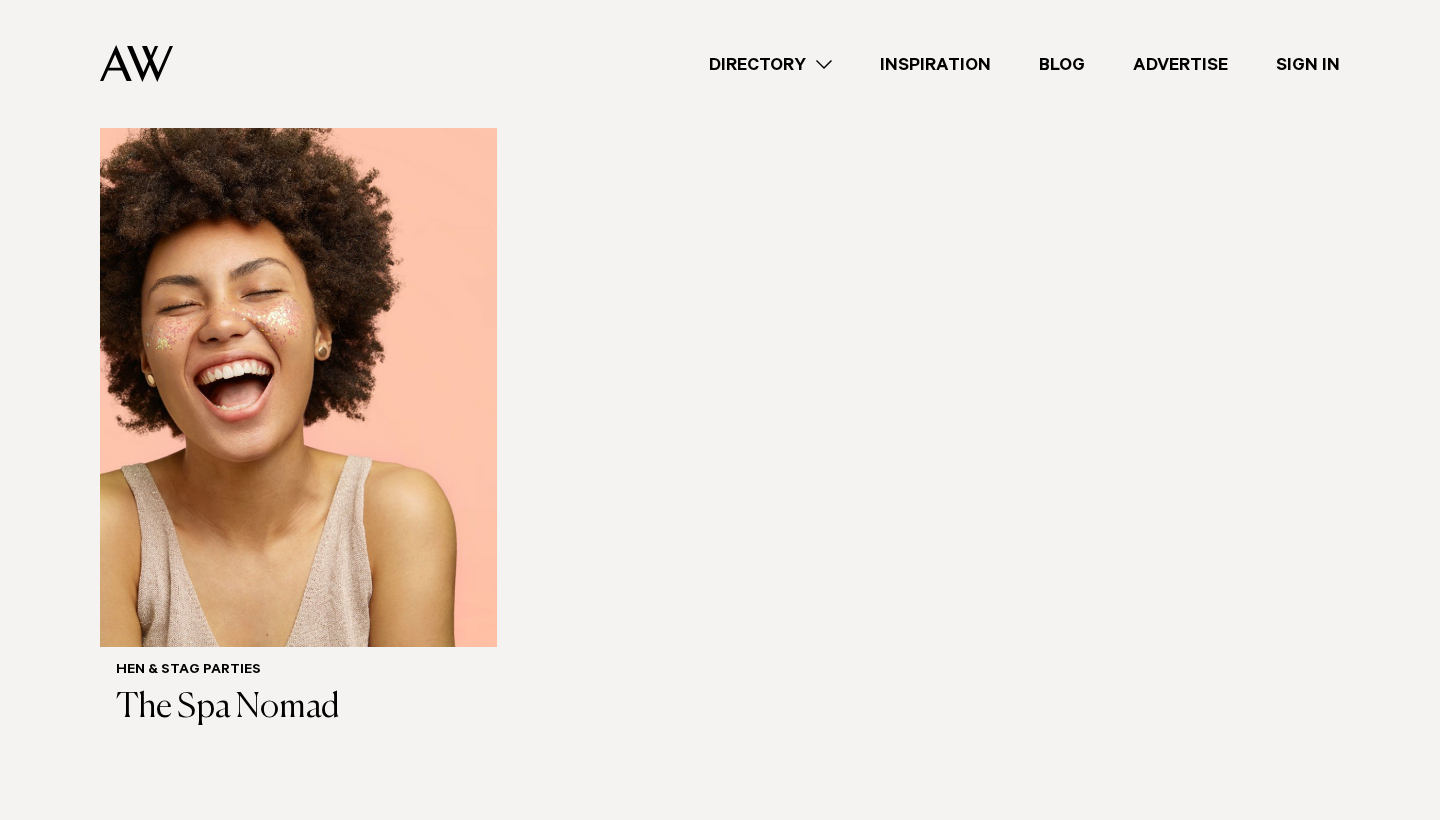 click on "Directory" at bounding box center [770, 64] 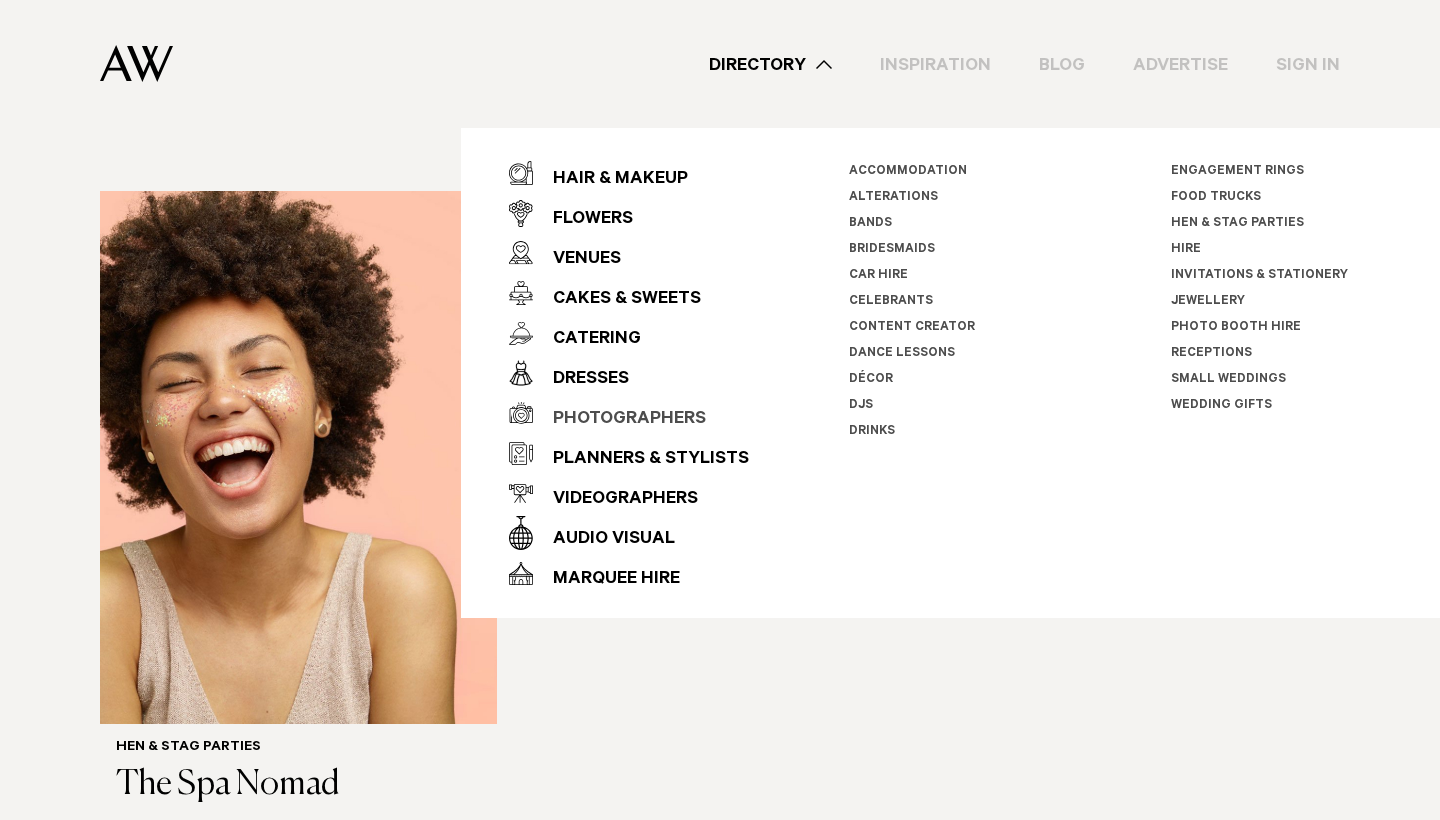 click on "Photographers" at bounding box center [619, 420] 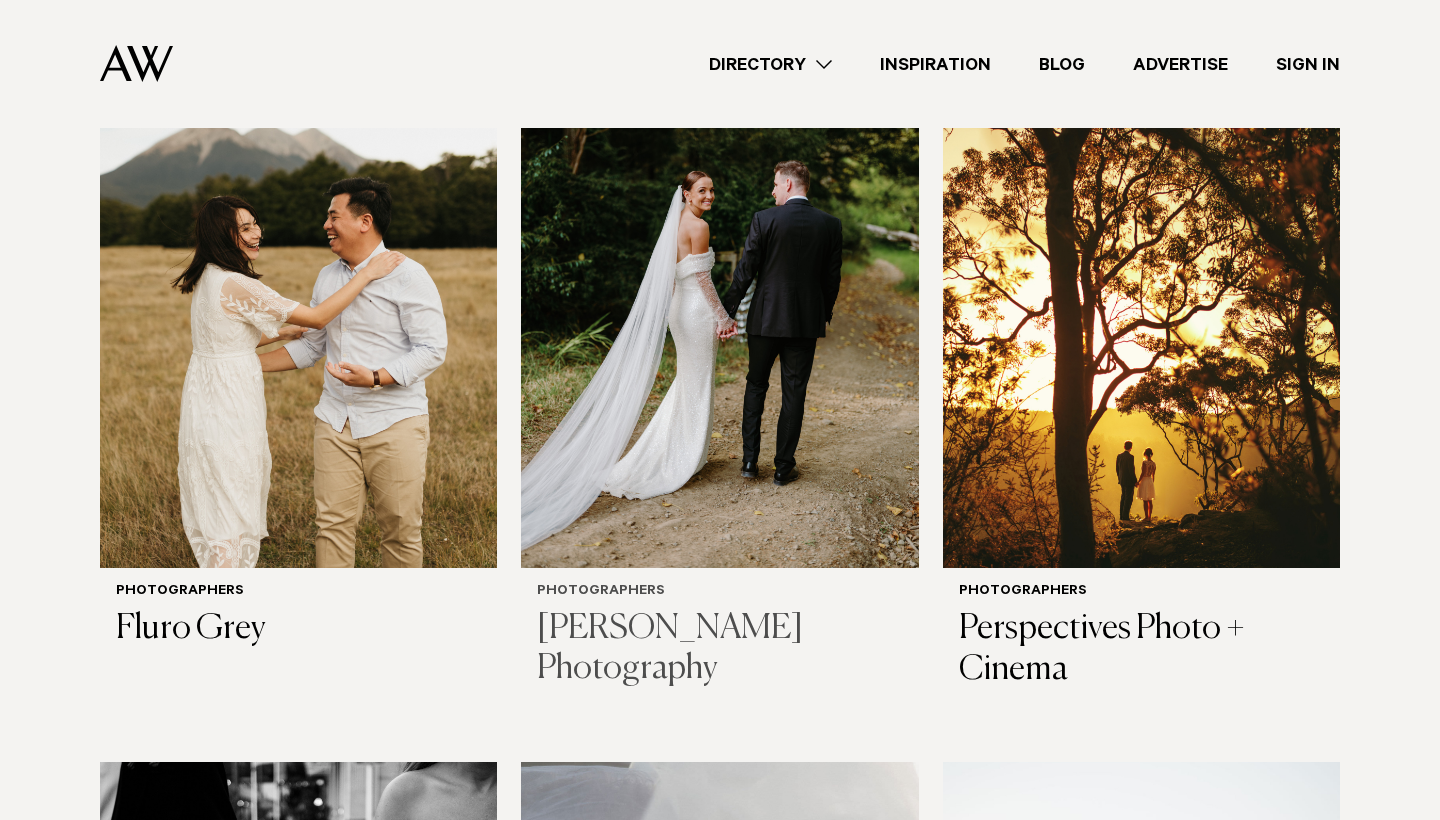 scroll, scrollTop: 2956, scrollLeft: 0, axis: vertical 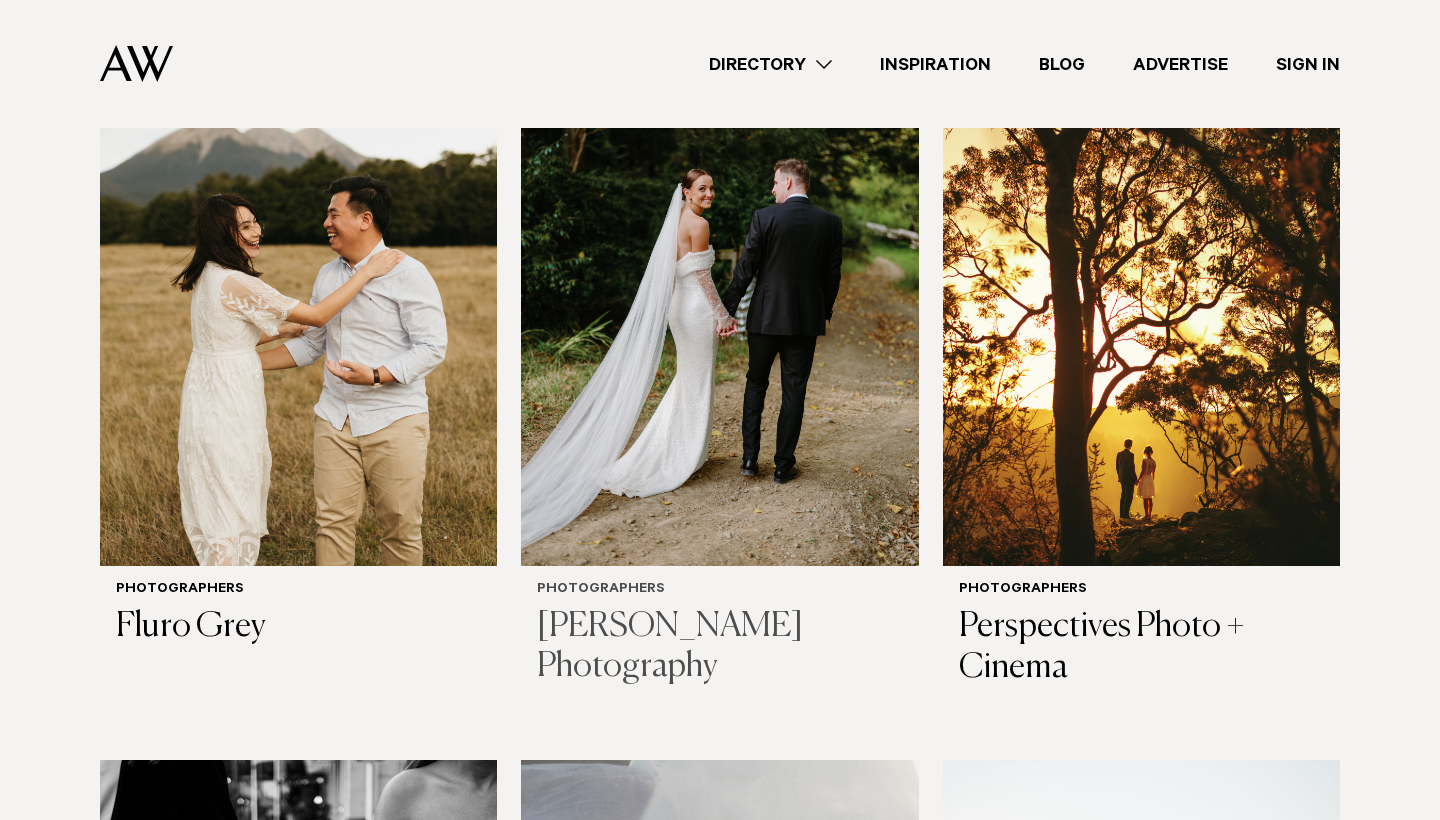 click on "Ethan Lowry Photography" at bounding box center (719, 648) 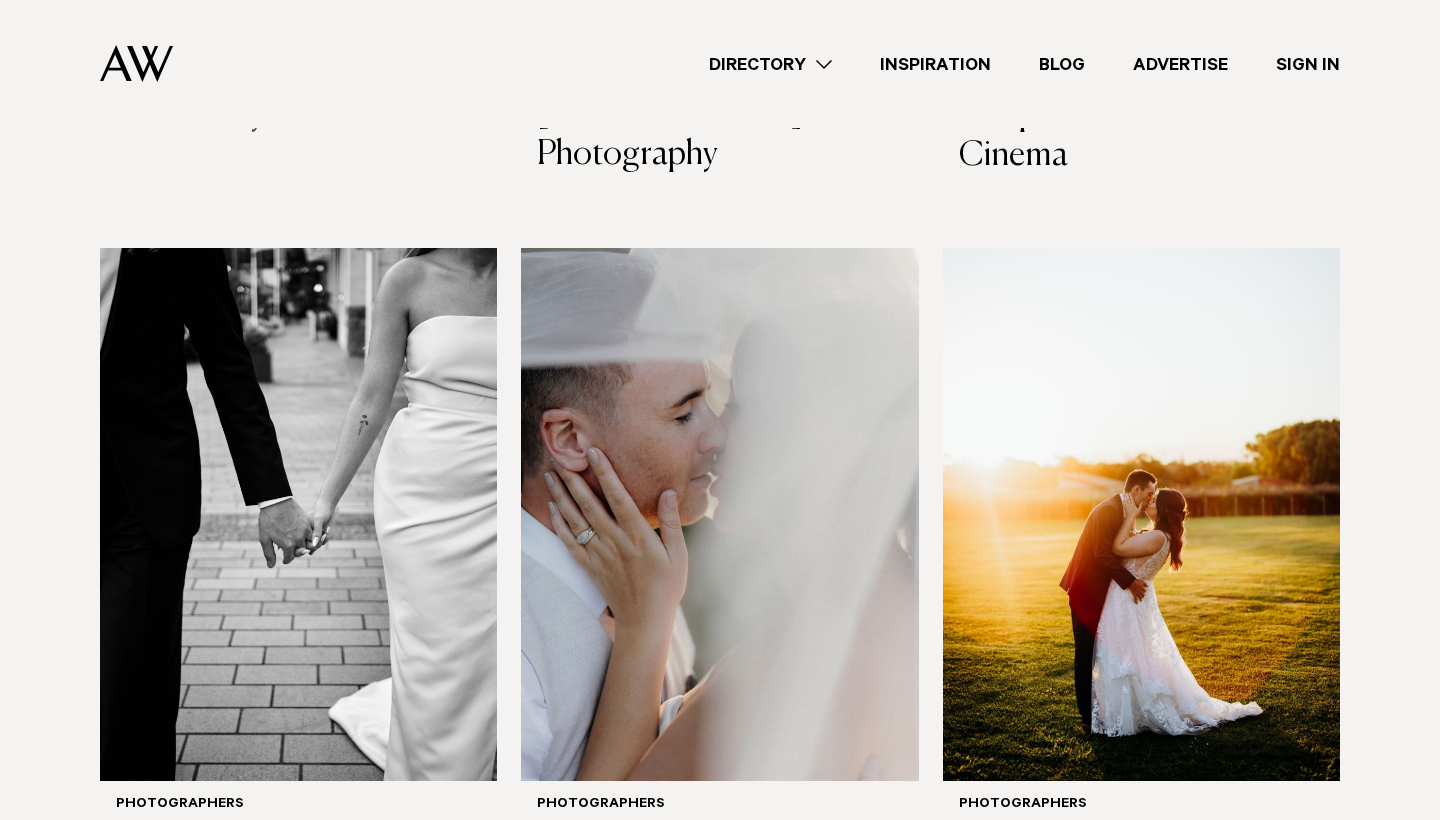 scroll, scrollTop: 3742, scrollLeft: 0, axis: vertical 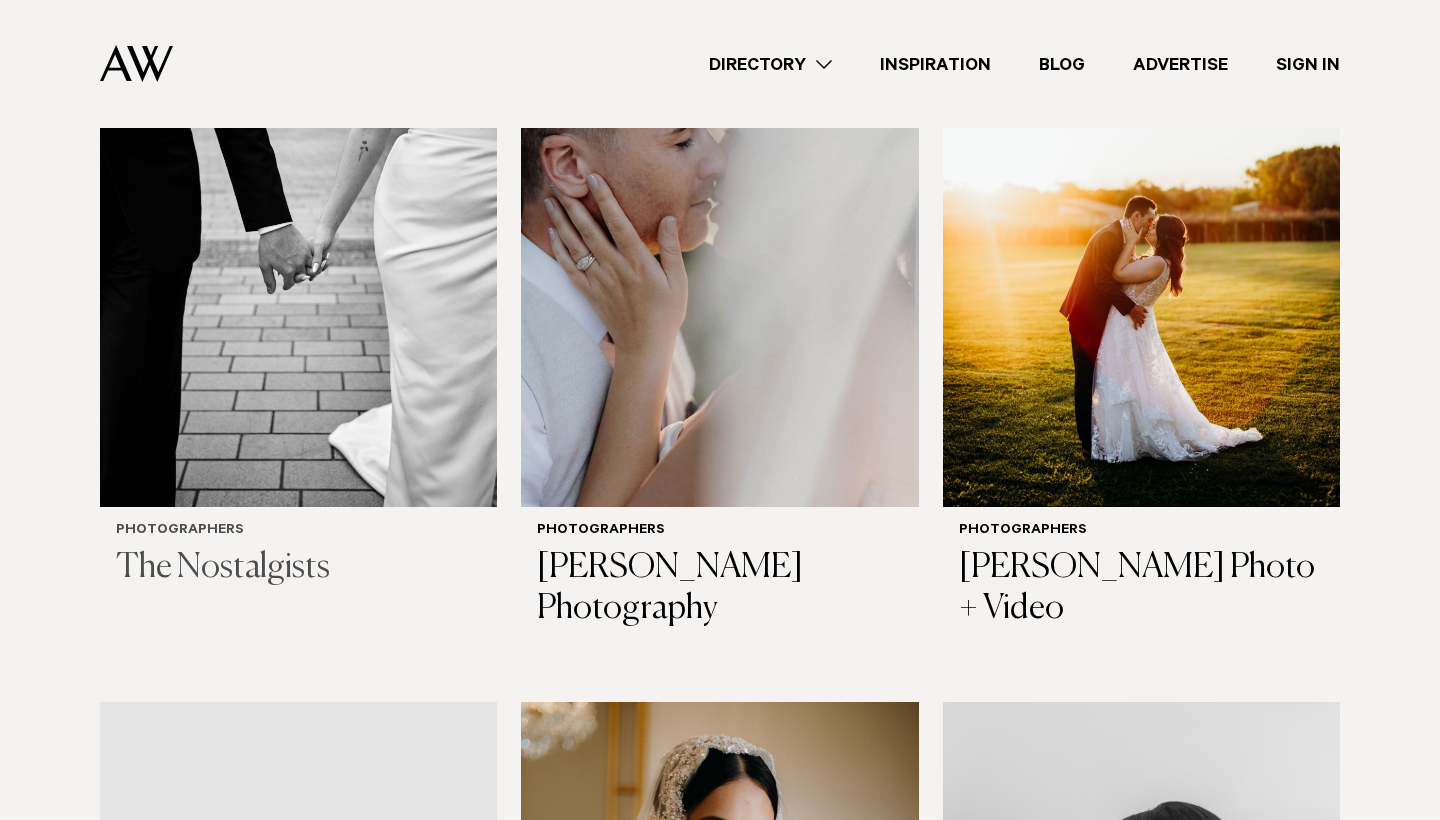 click at bounding box center [298, 240] 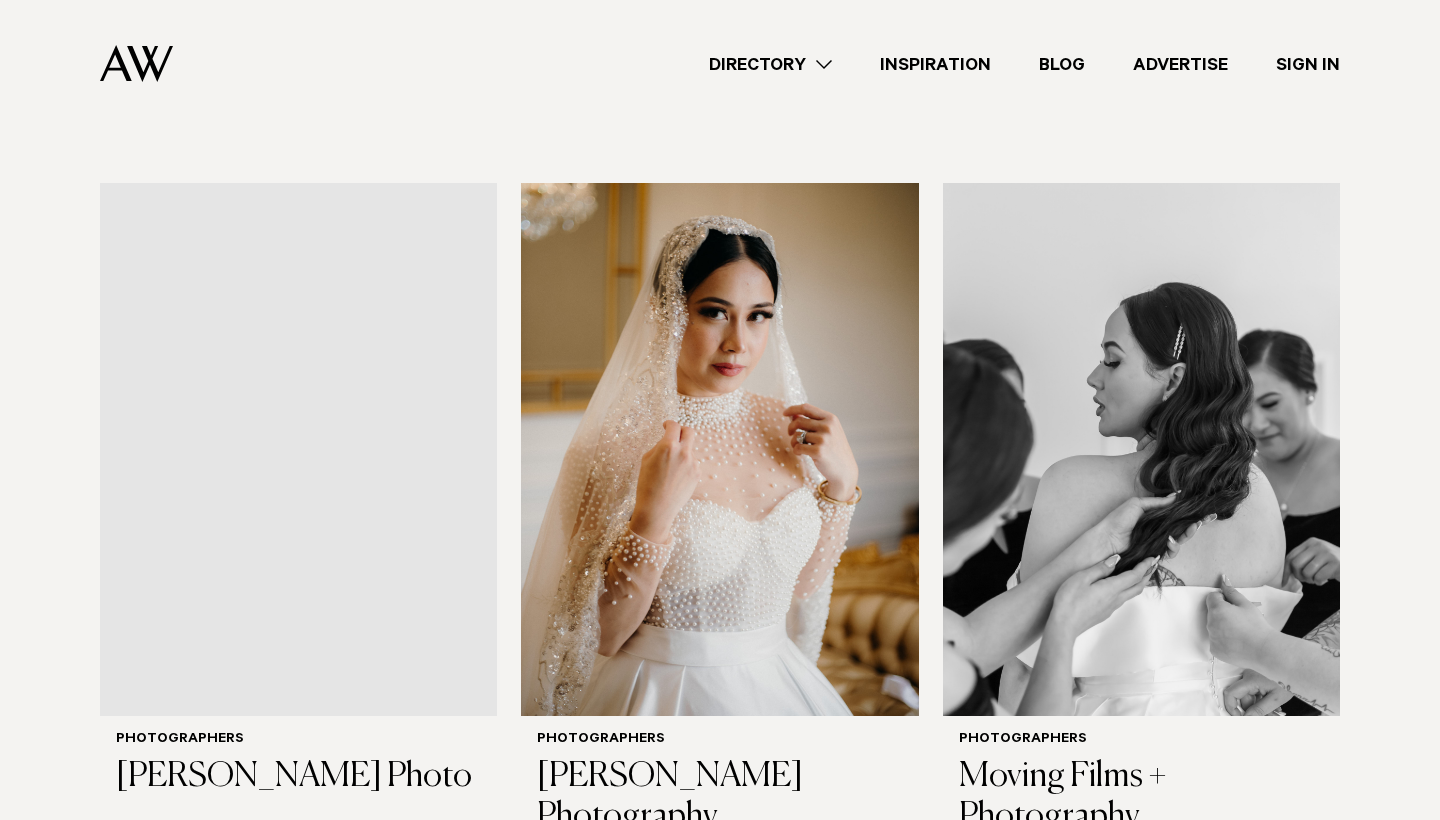 scroll, scrollTop: 4347, scrollLeft: 0, axis: vertical 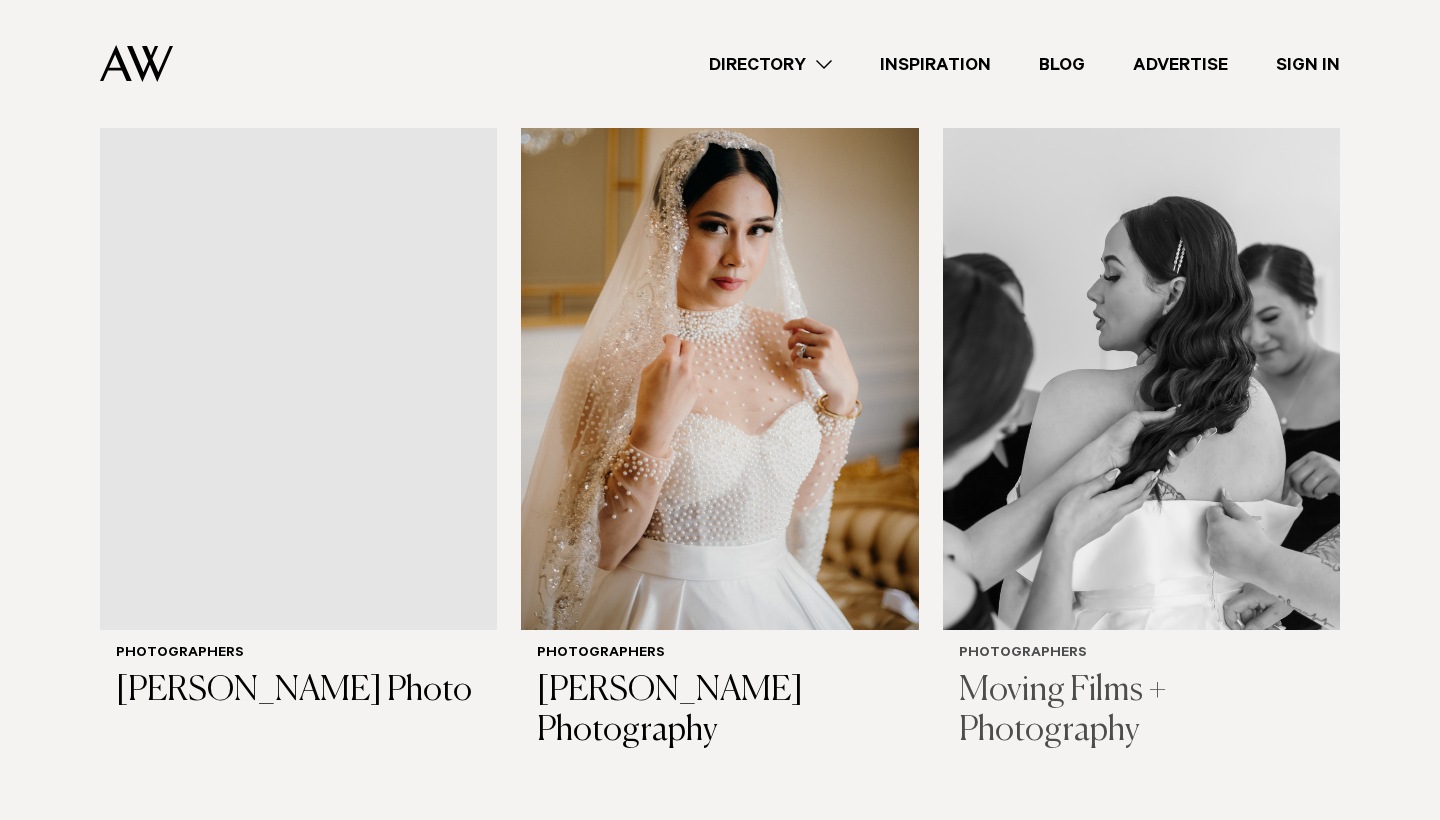 click at bounding box center (1141, 363) 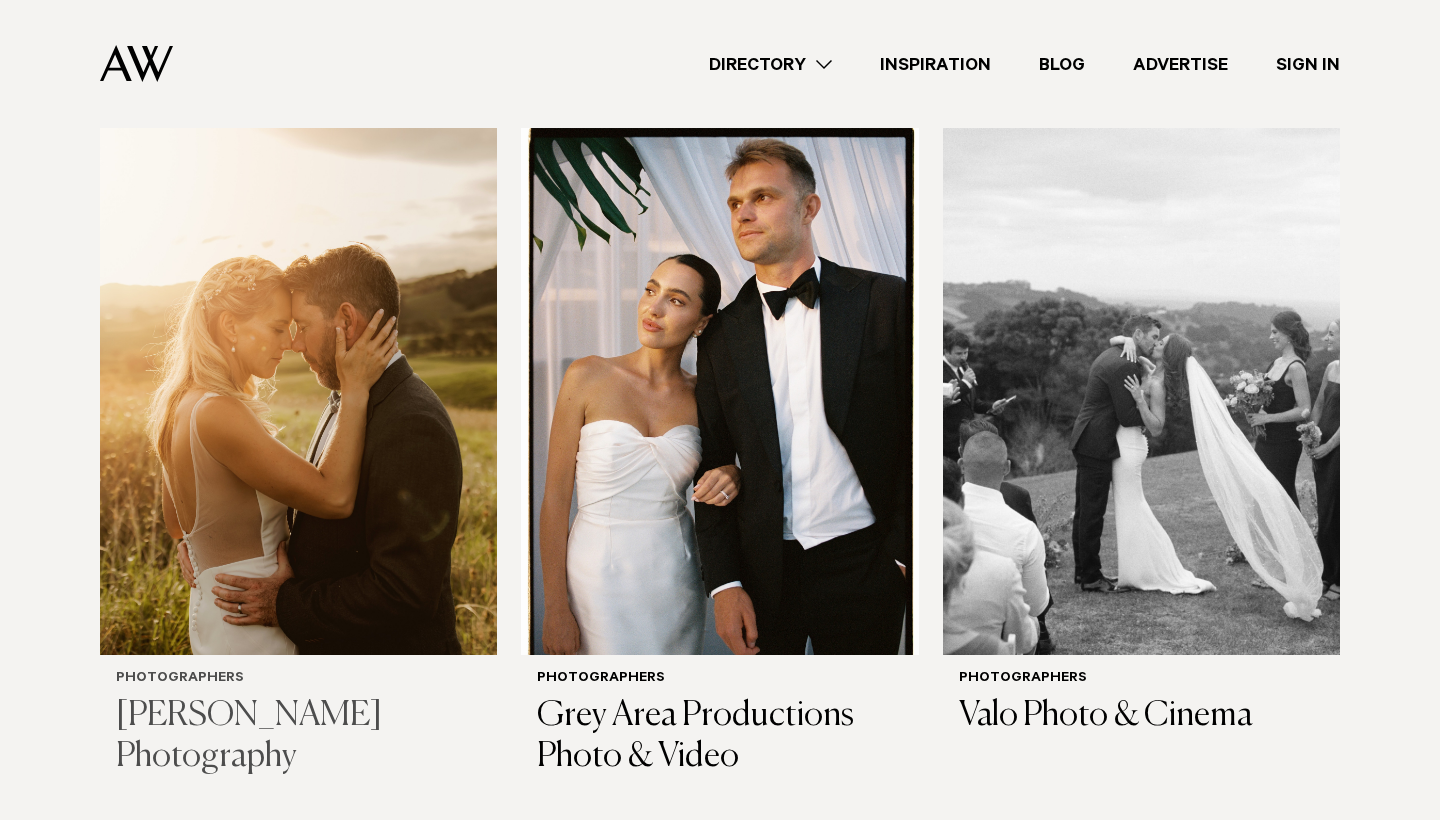 scroll, scrollTop: 5055, scrollLeft: 0, axis: vertical 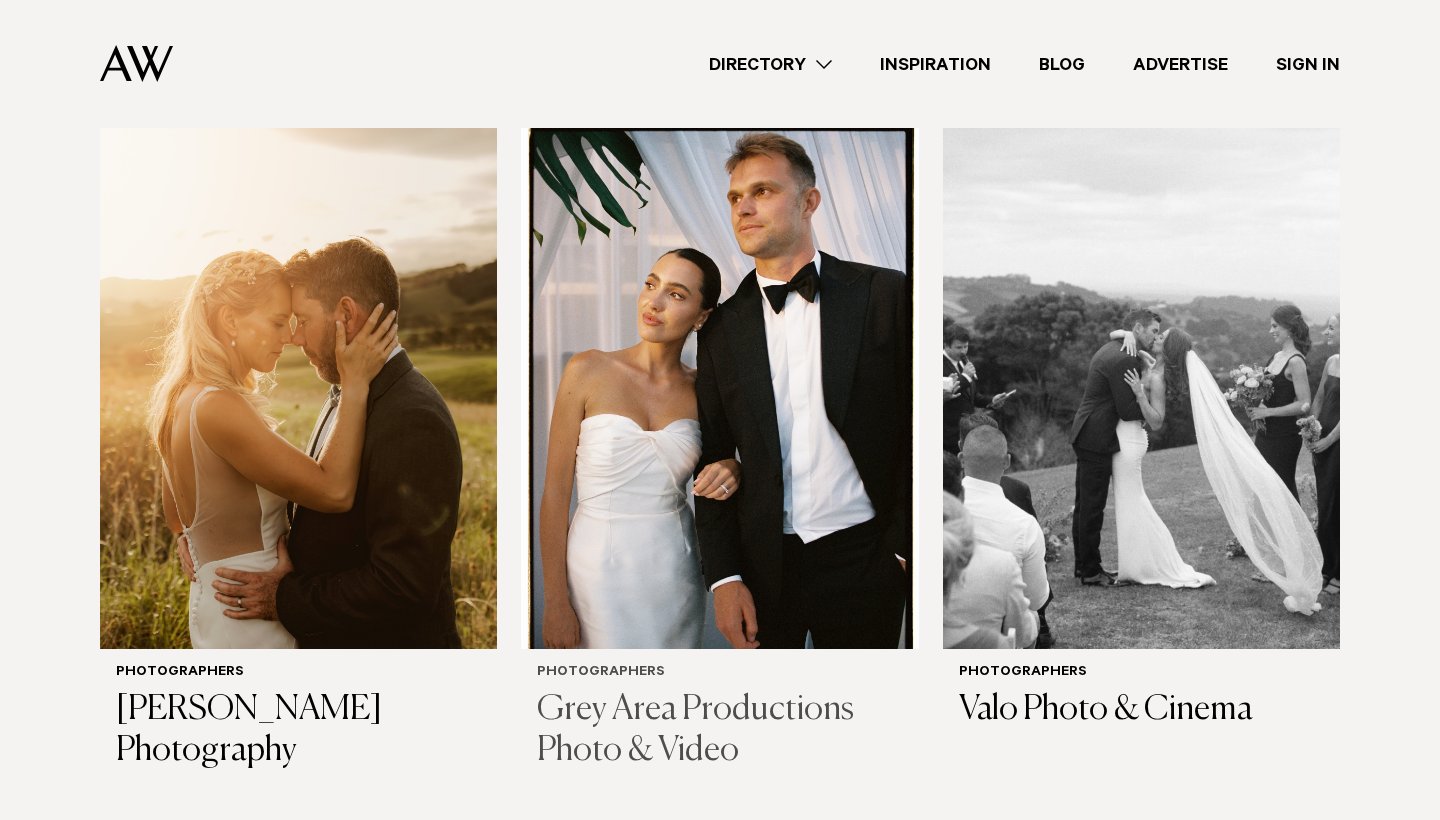 click at bounding box center (719, 382) 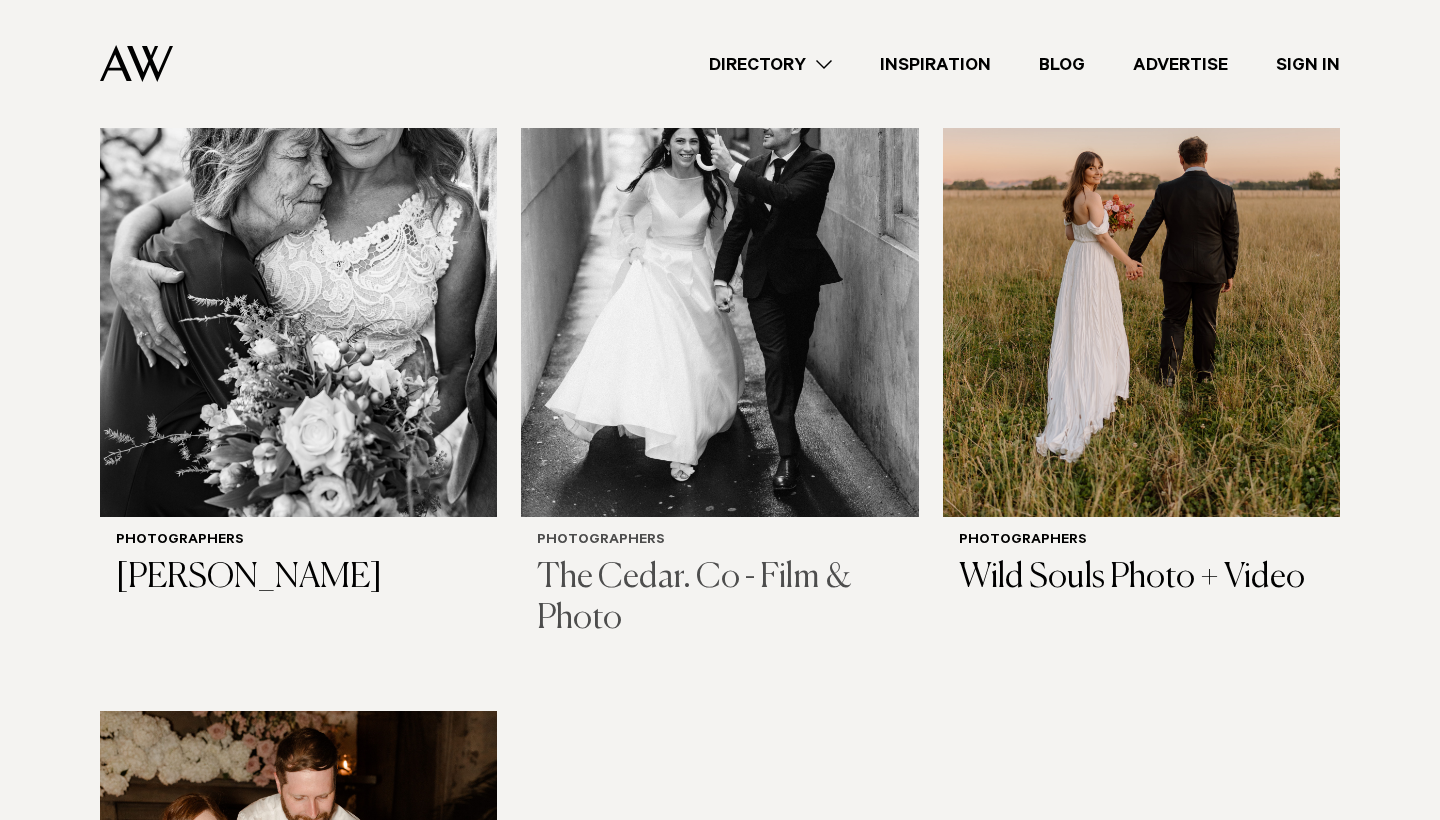 scroll, scrollTop: 6640, scrollLeft: 0, axis: vertical 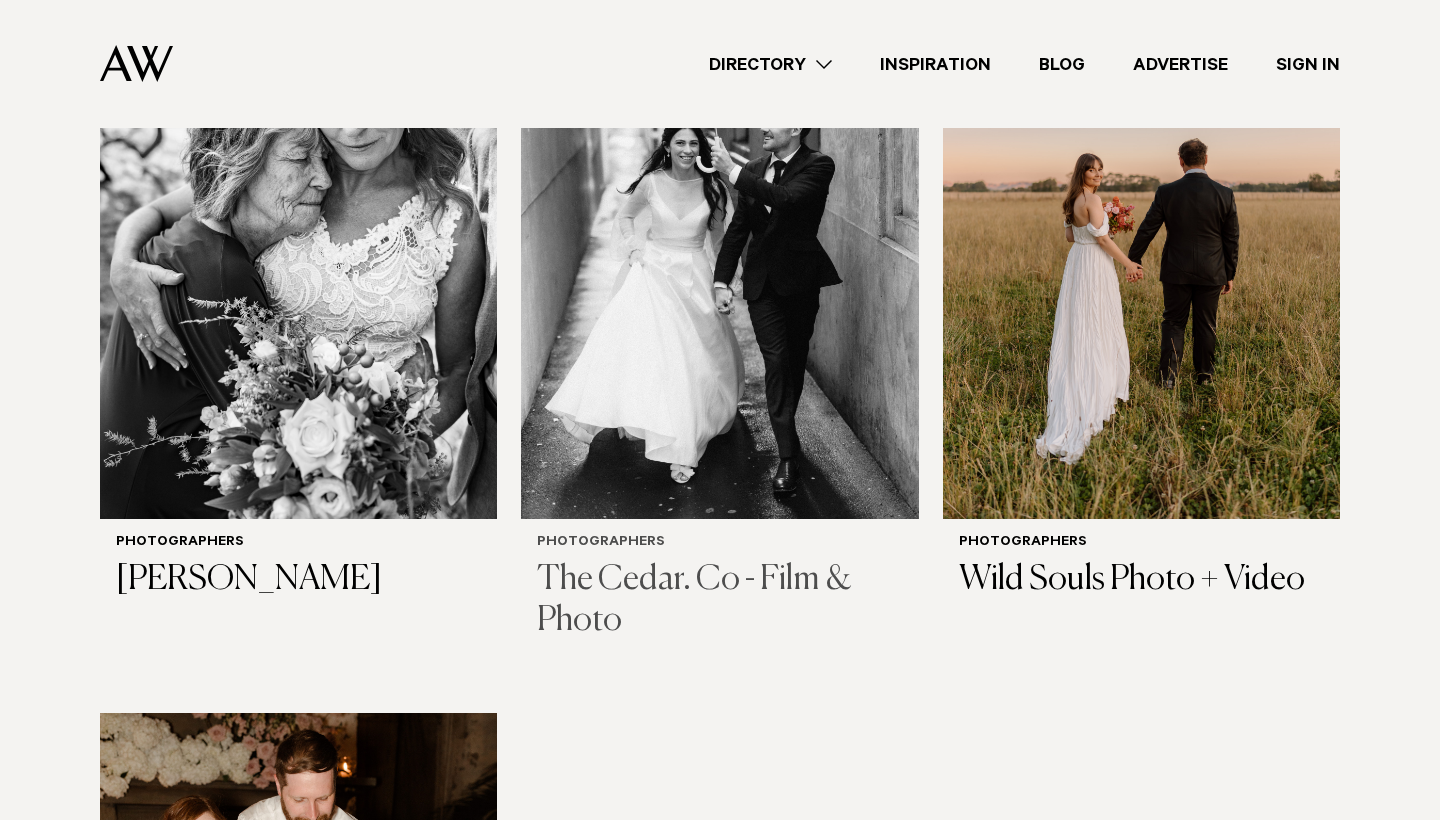 click at bounding box center [719, 252] 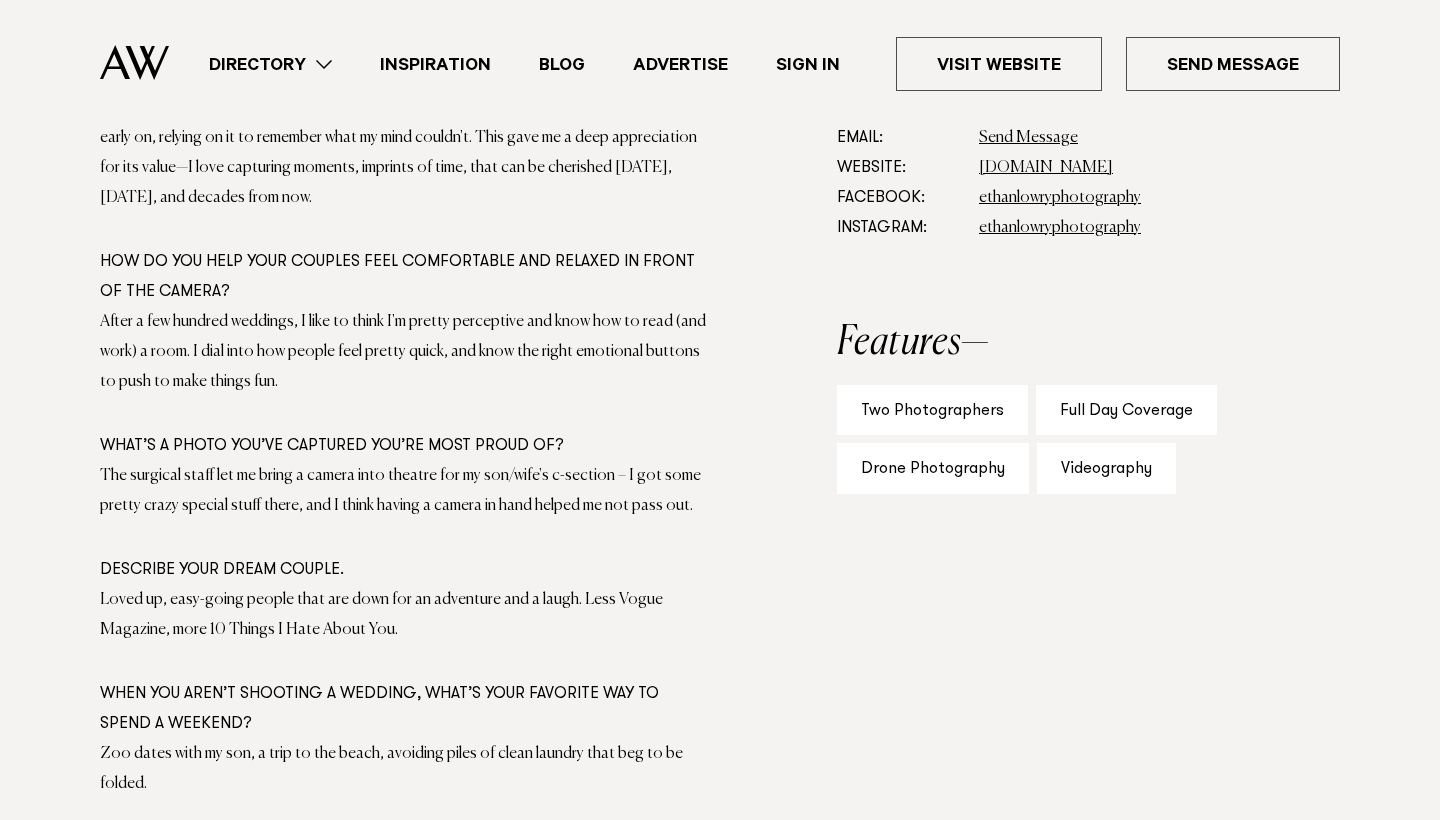 scroll, scrollTop: 1252, scrollLeft: 0, axis: vertical 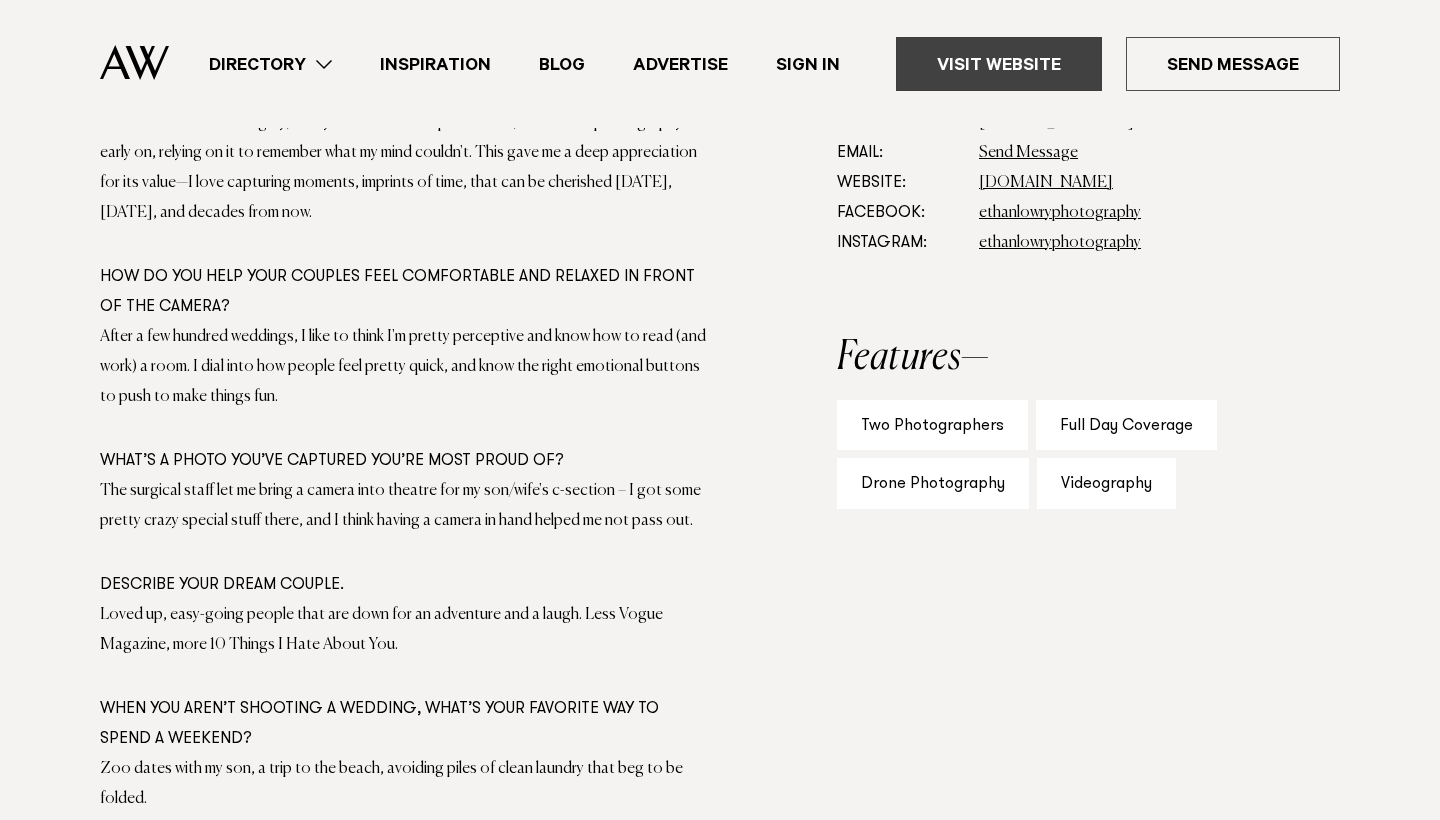 click on "Visit Website" at bounding box center [999, 64] 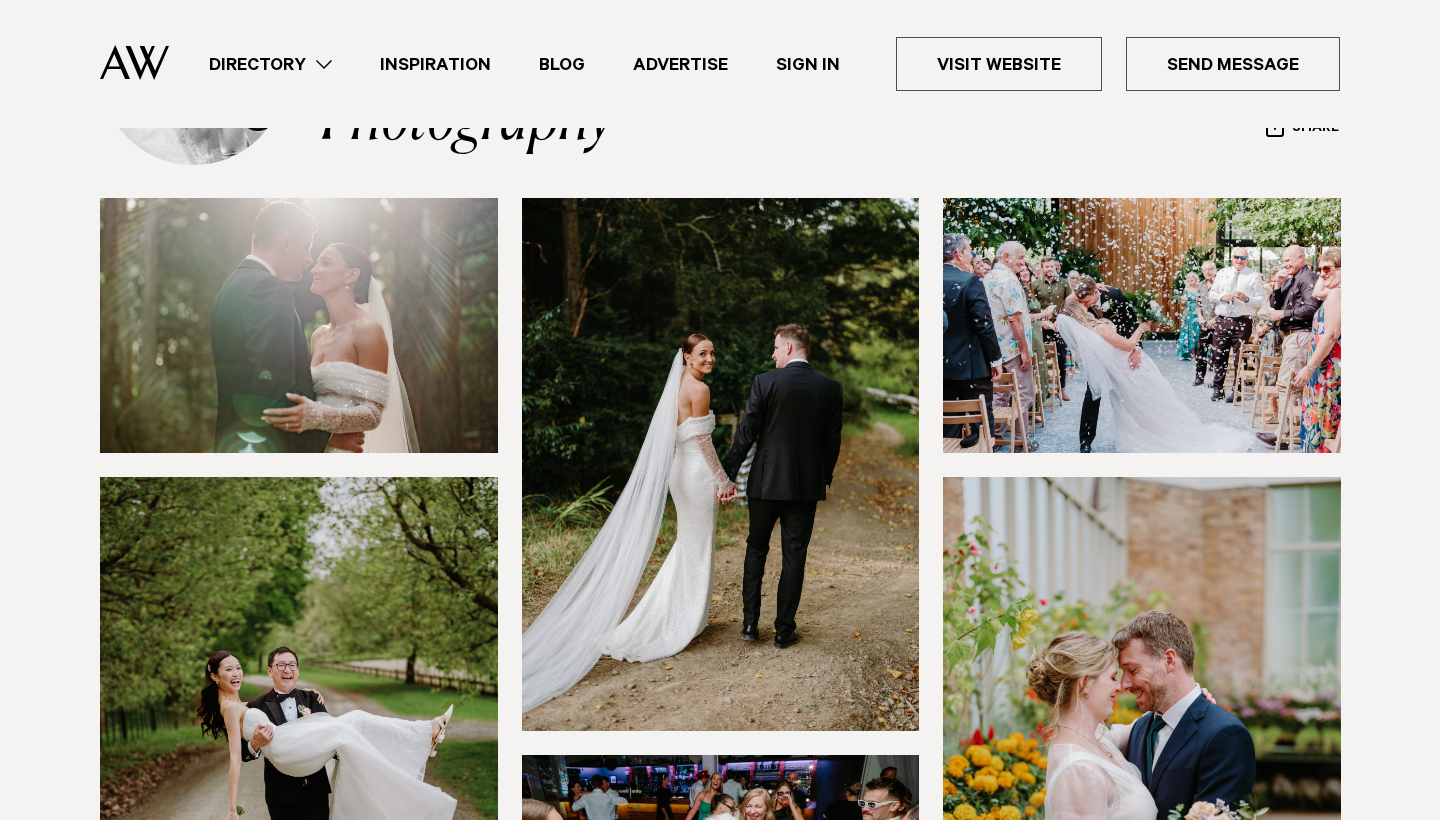 scroll, scrollTop: 223, scrollLeft: 0, axis: vertical 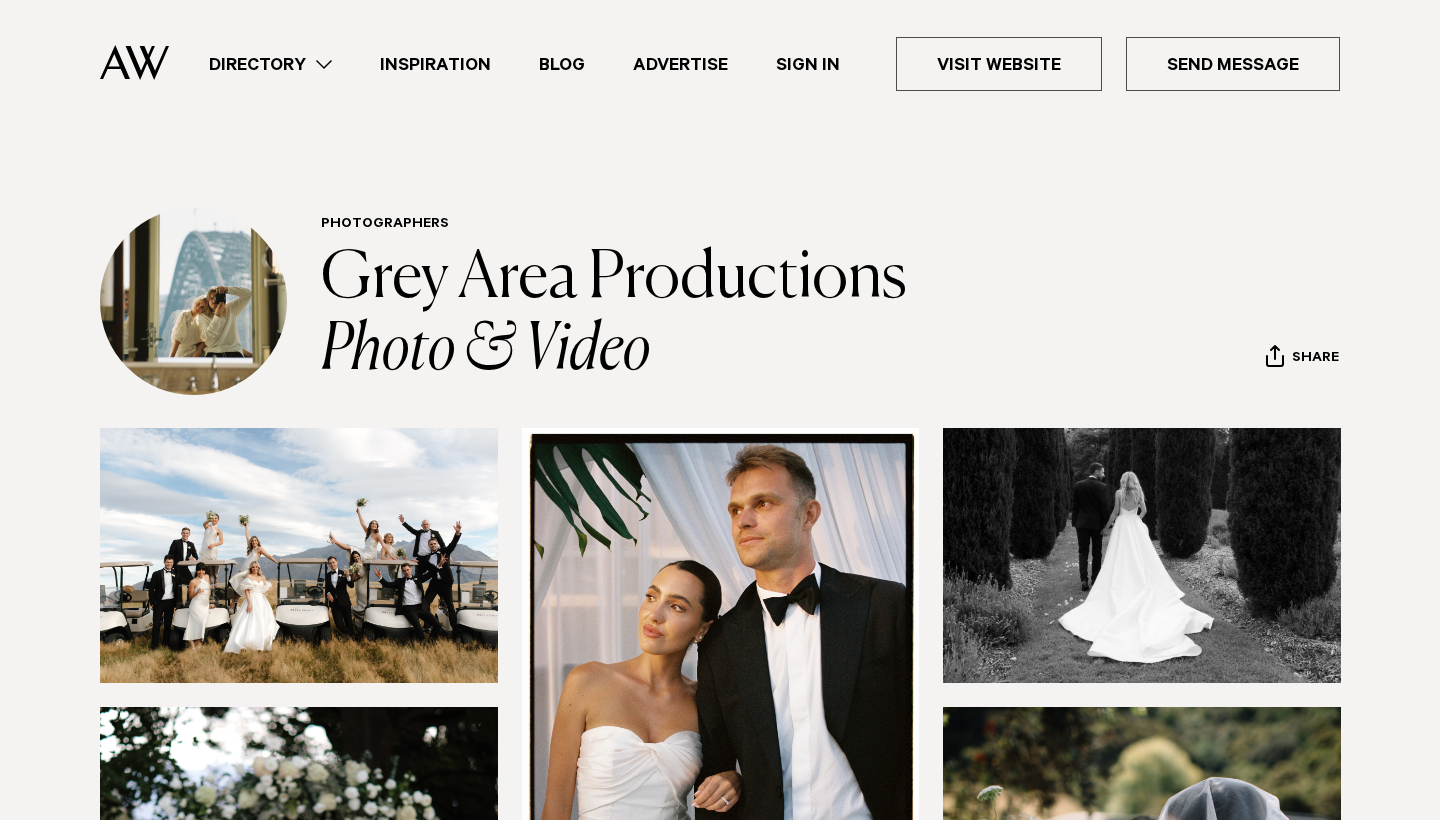 click on "Directory
Hair & Makeup
Flowers
Venues" at bounding box center [720, 64] 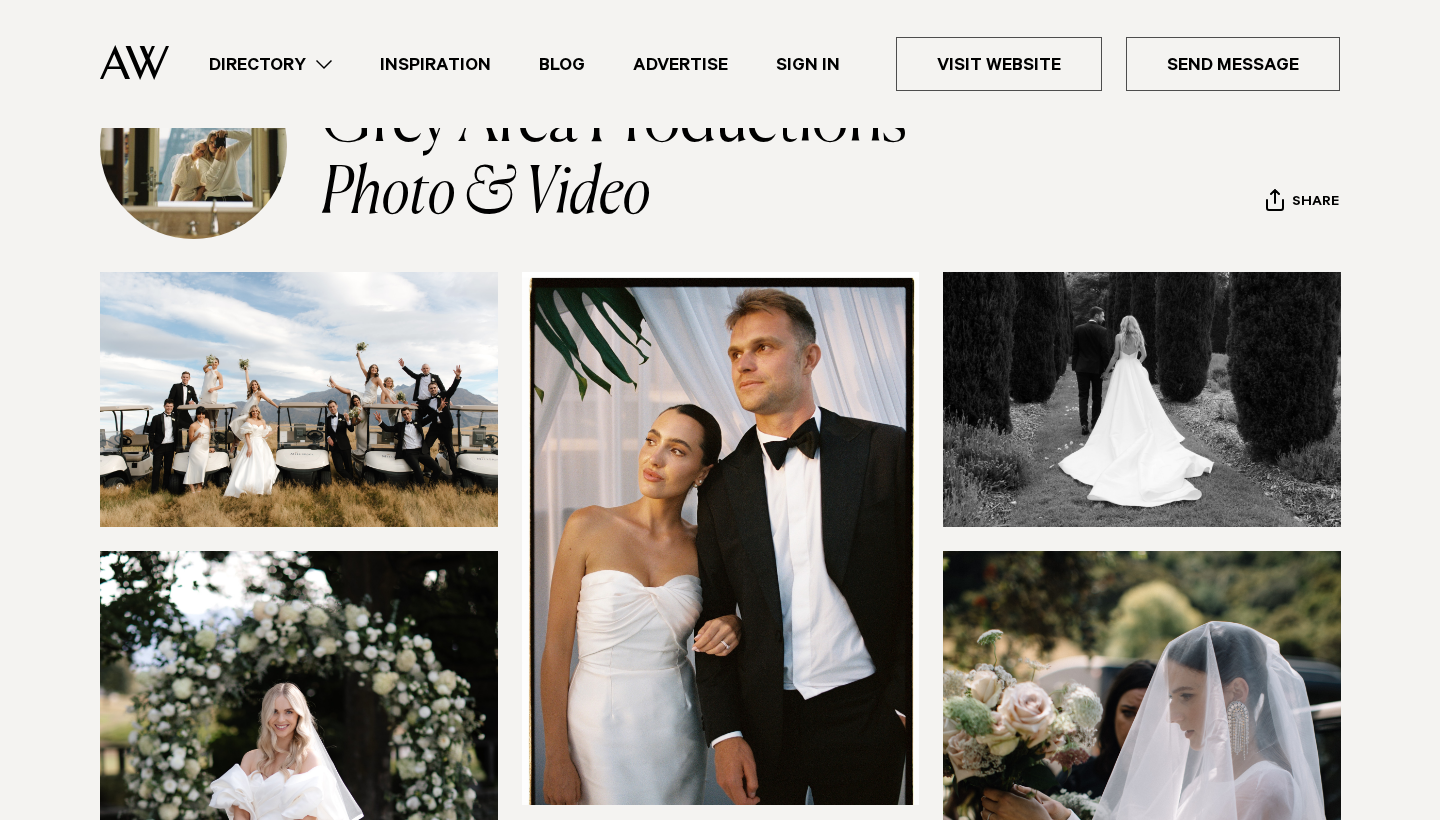 scroll, scrollTop: 156, scrollLeft: 0, axis: vertical 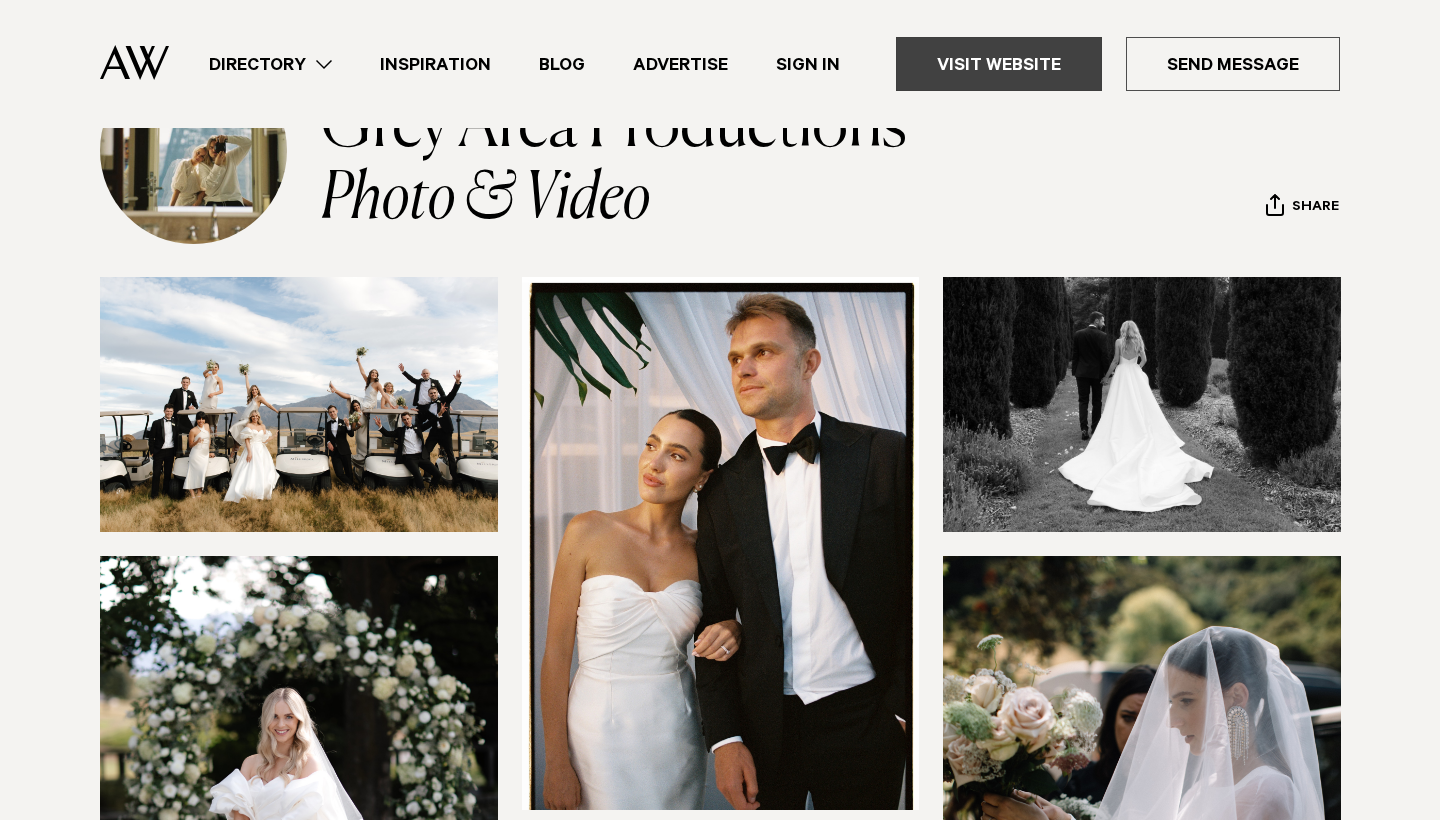 click on "Visit Website" at bounding box center (999, 64) 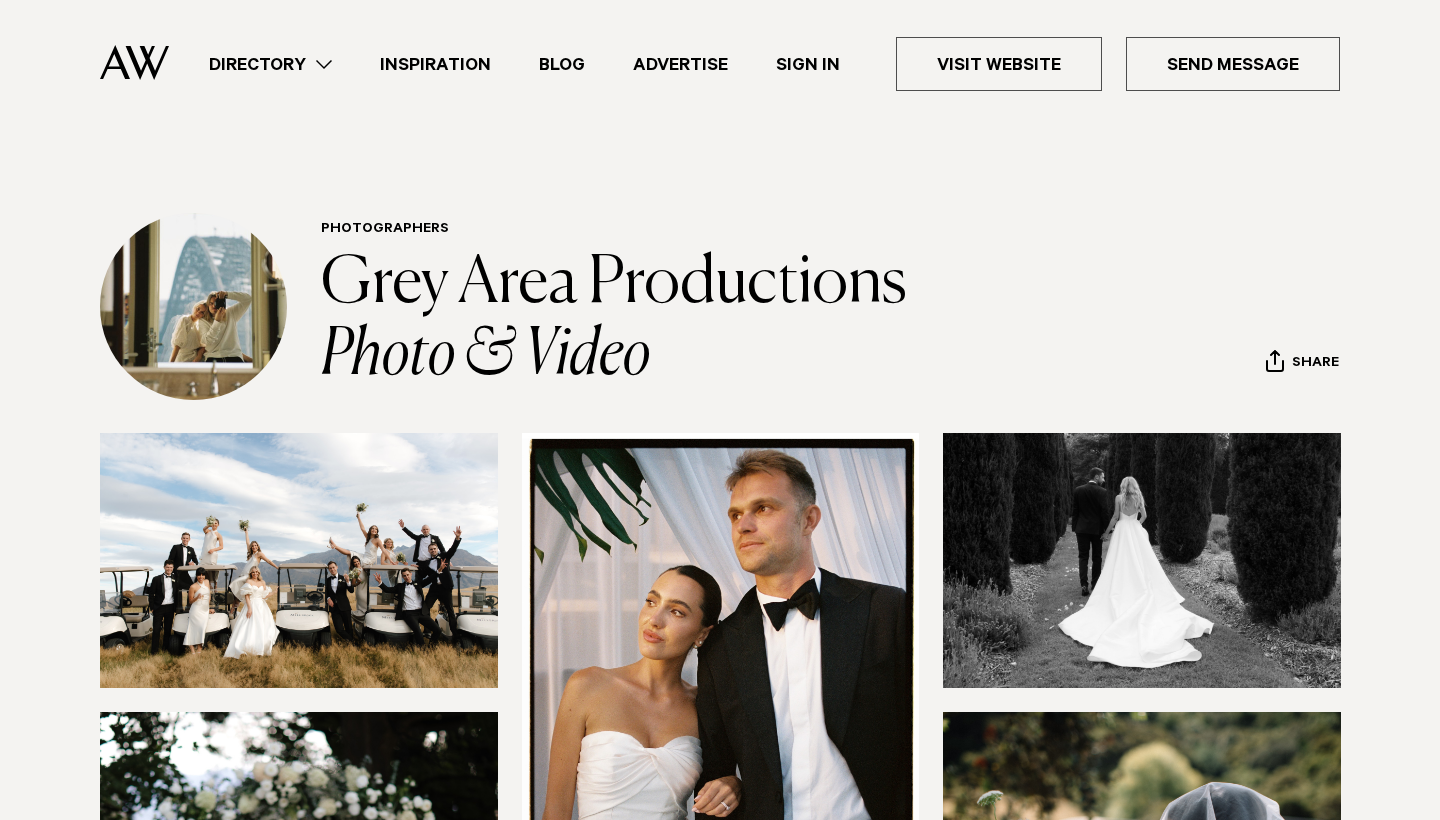 scroll, scrollTop: 0, scrollLeft: 0, axis: both 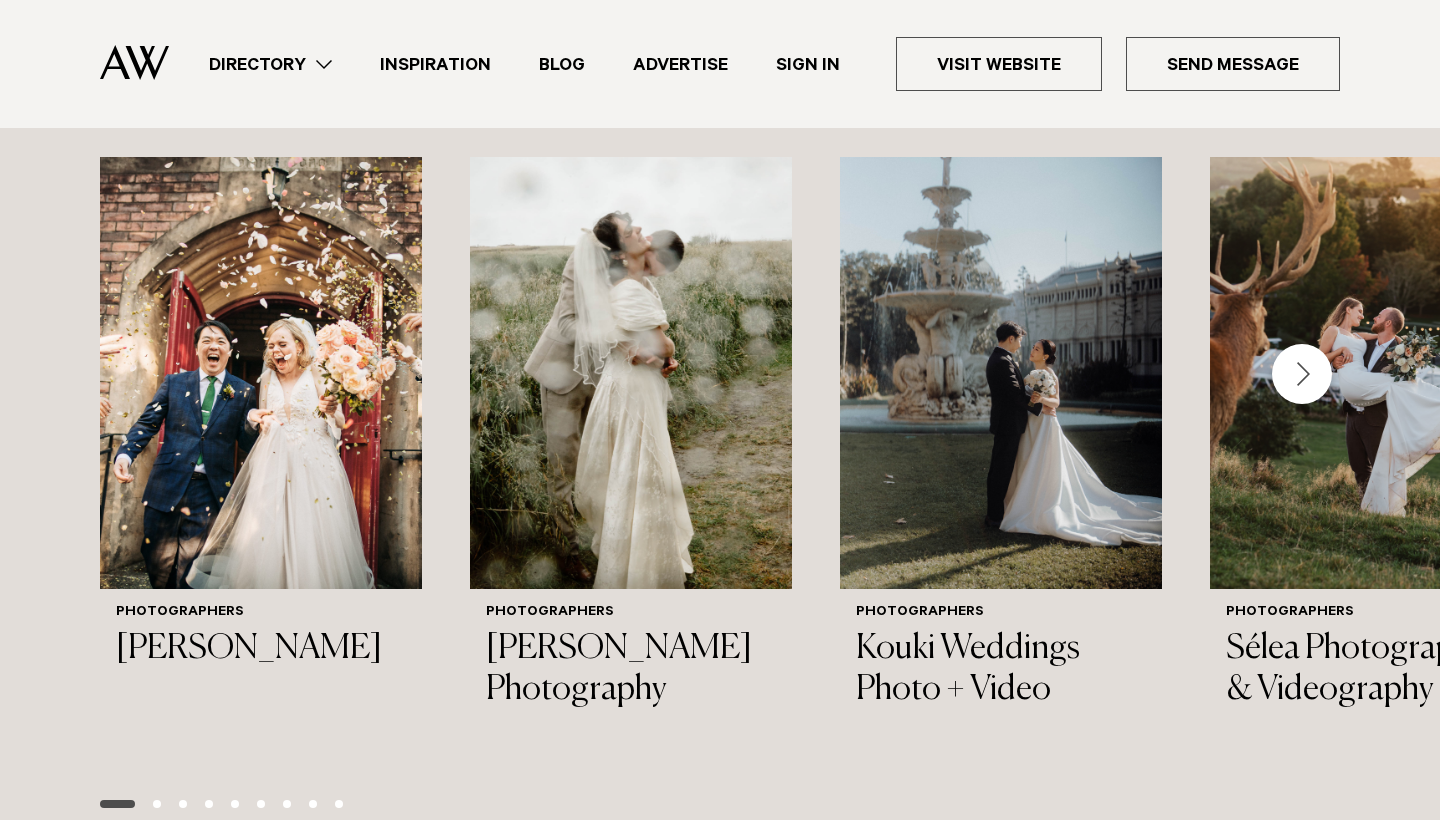 click at bounding box center (1302, 374) 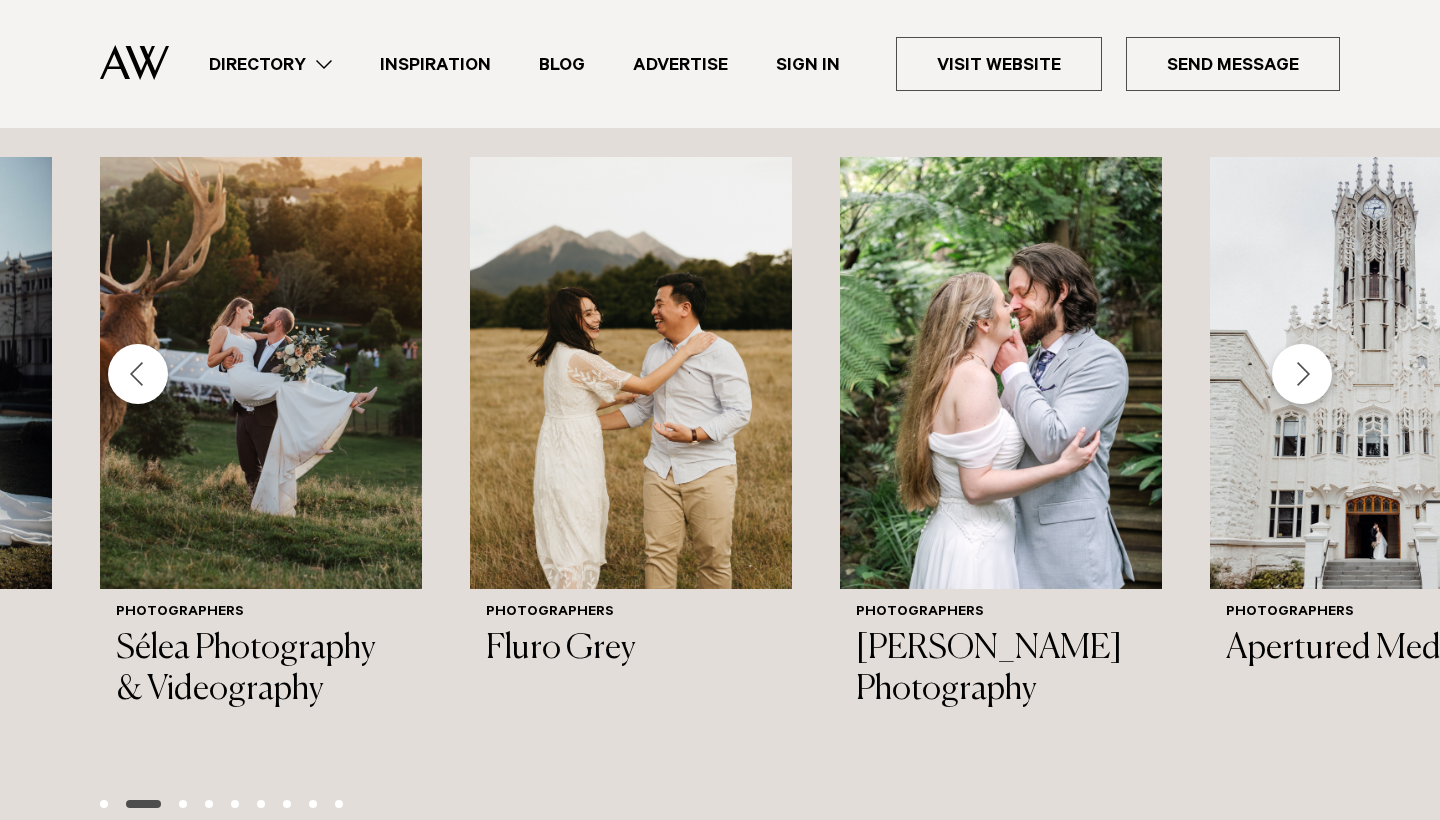 click at bounding box center [1302, 374] 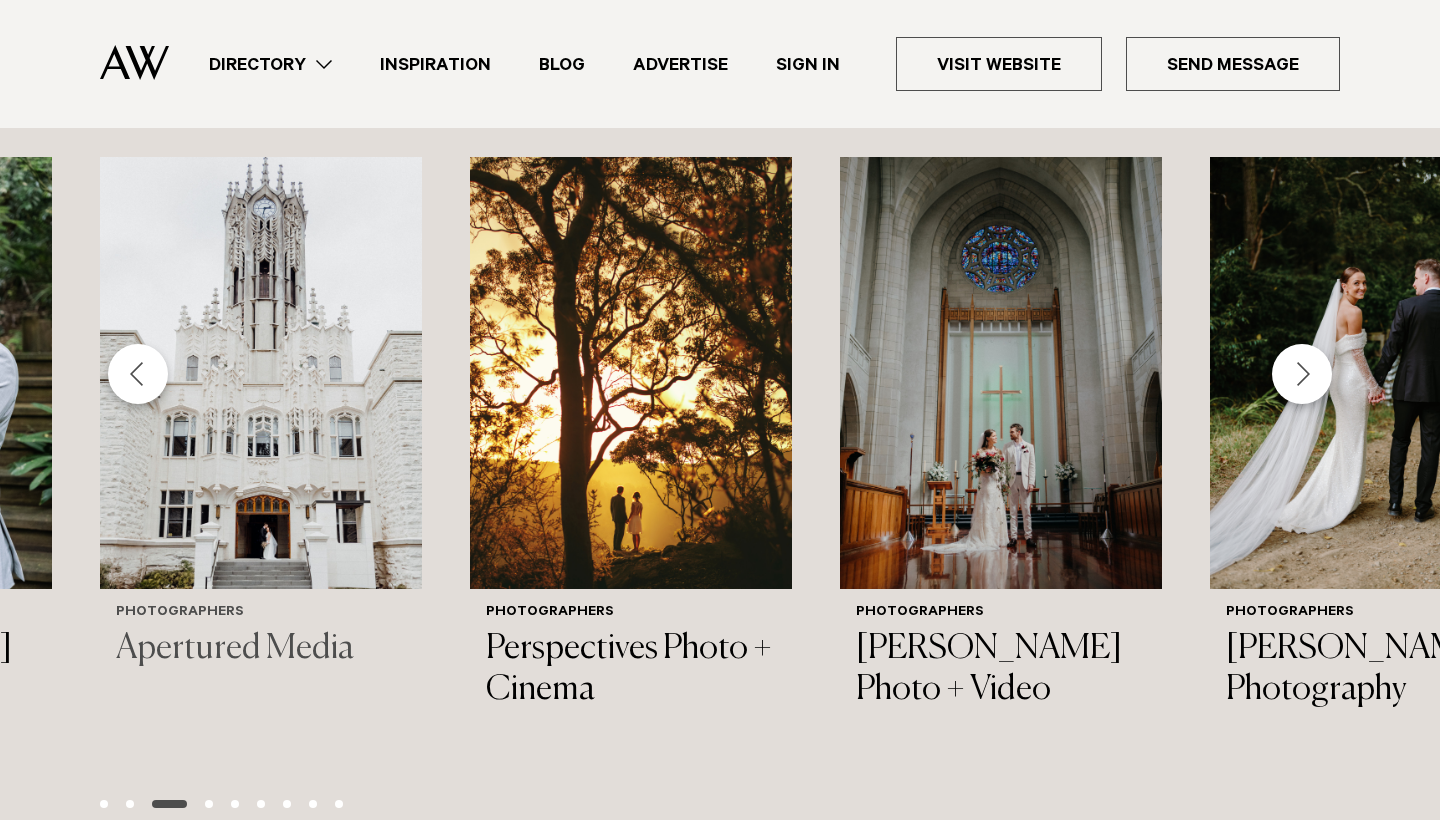 click at bounding box center [261, 373] 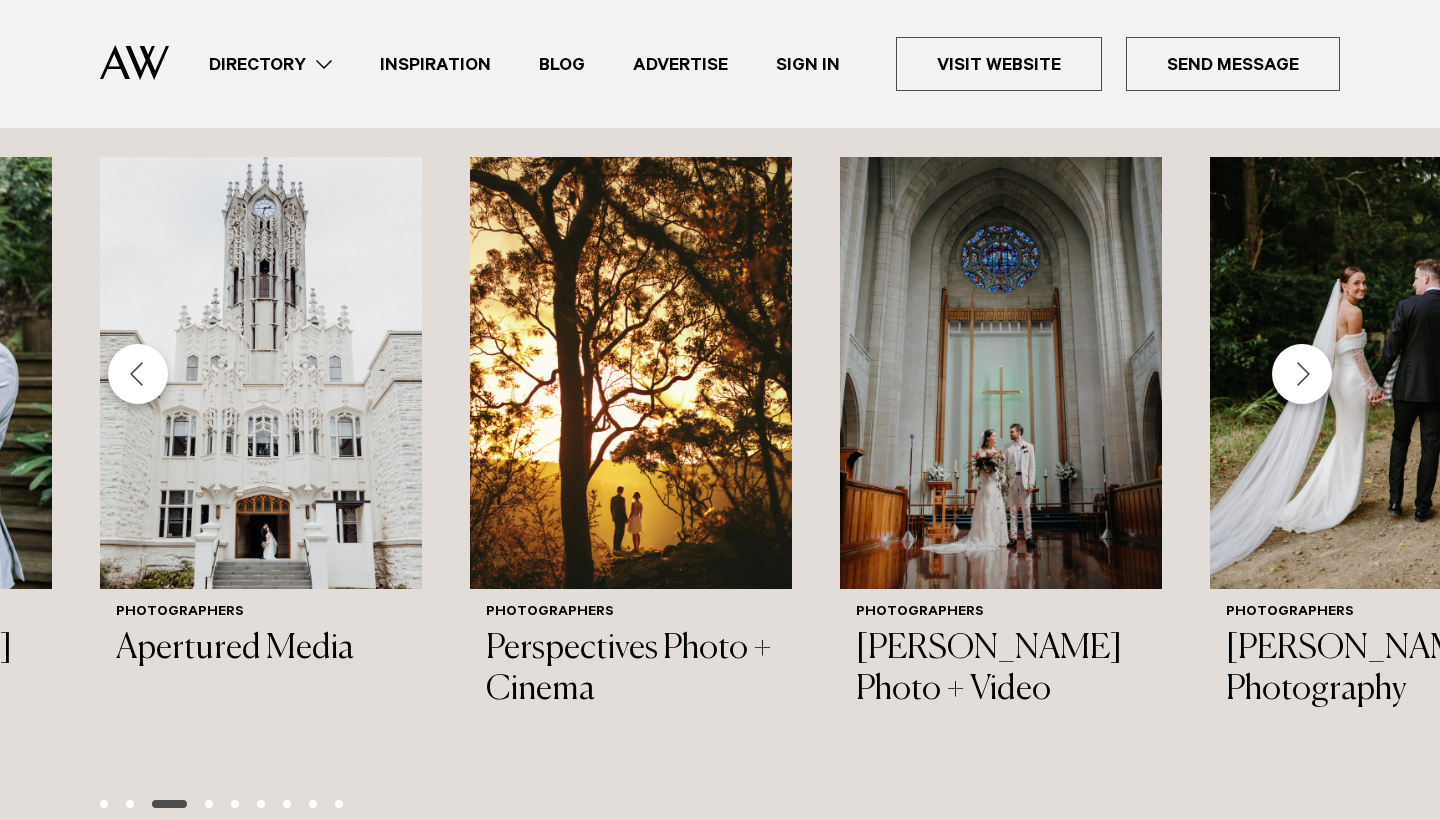 click at bounding box center (1302, 374) 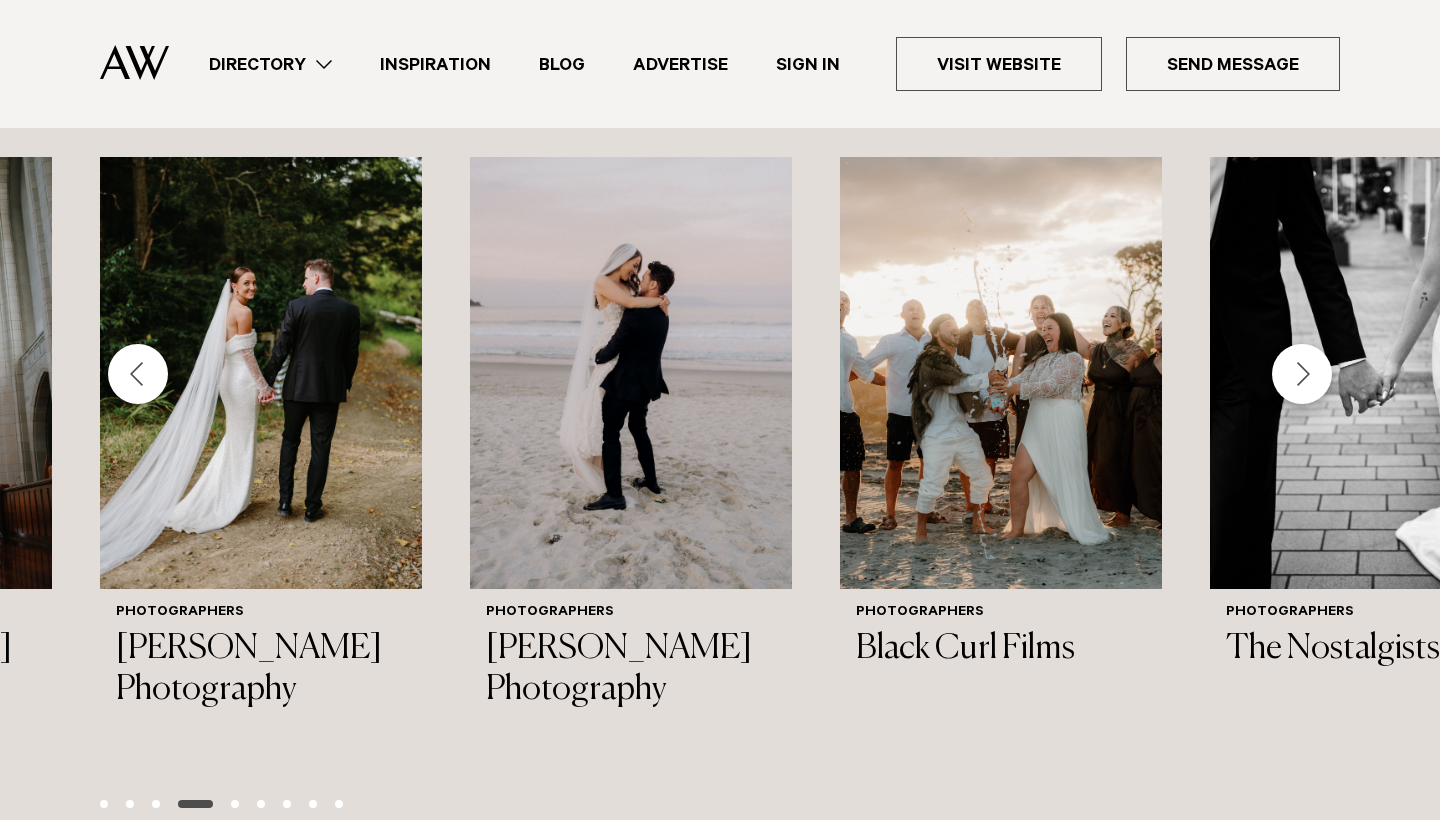 click at bounding box center (1302, 374) 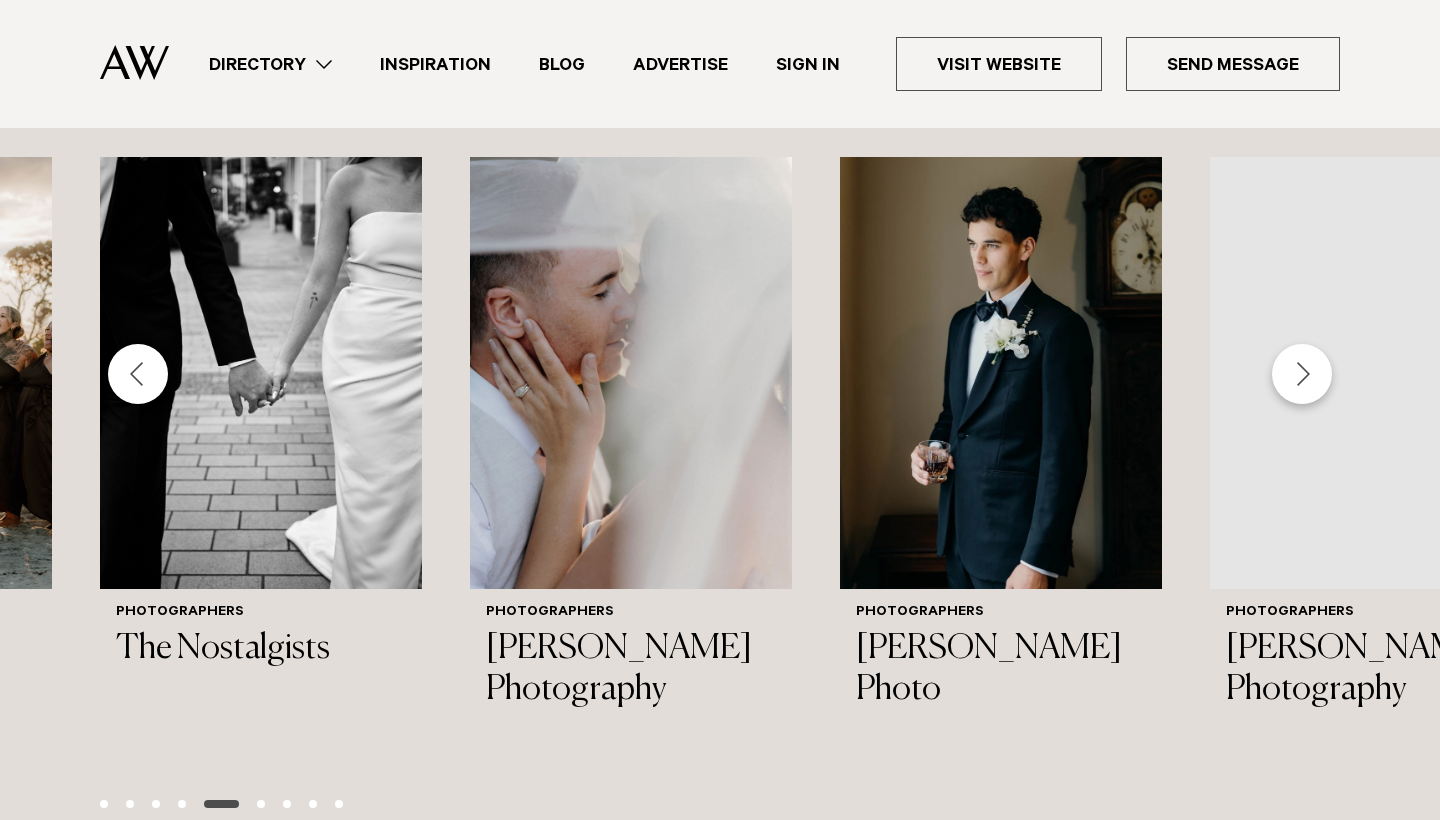 click at bounding box center [1302, 374] 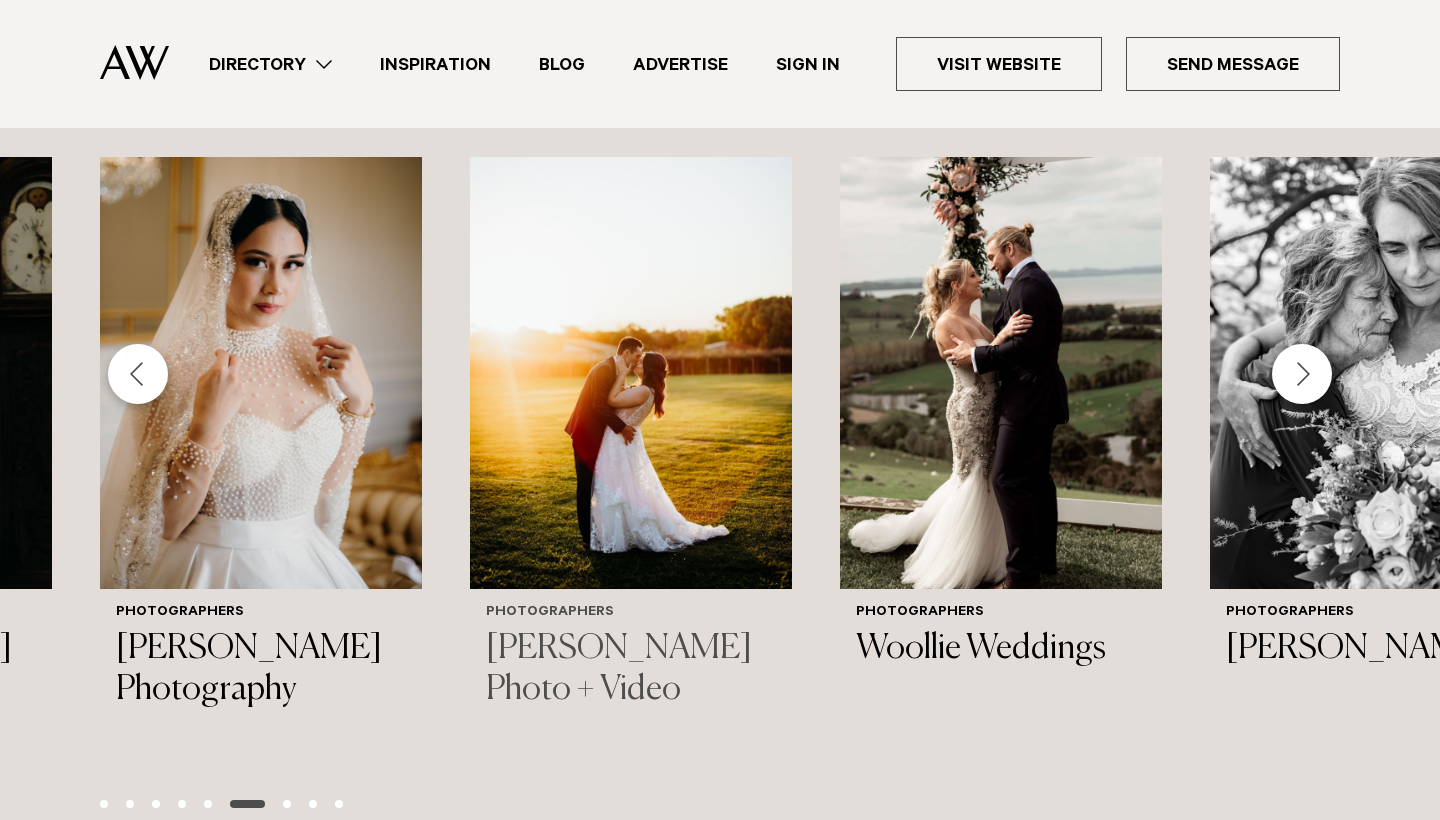 click at bounding box center (631, 373) 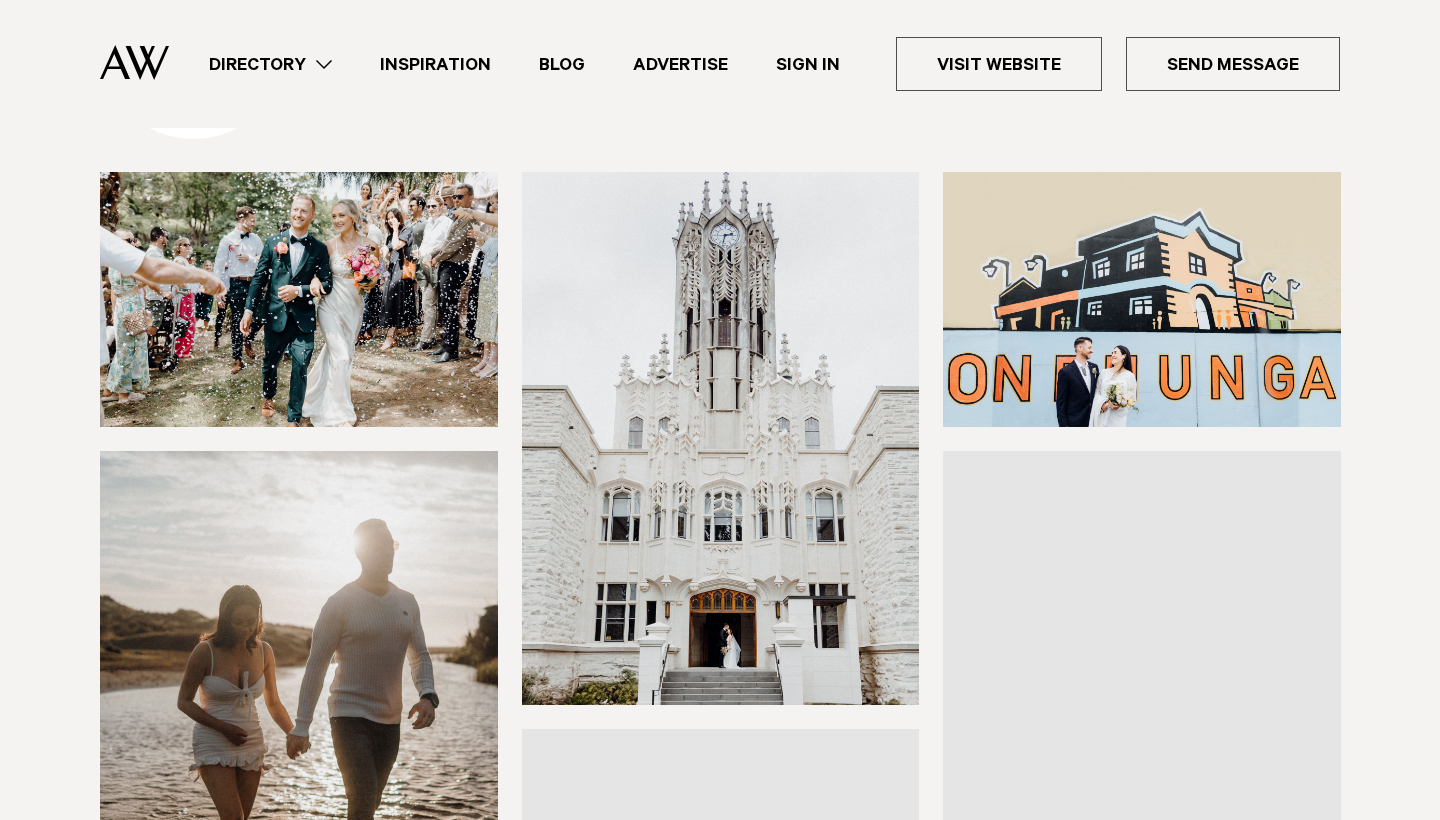 scroll, scrollTop: 265, scrollLeft: 0, axis: vertical 